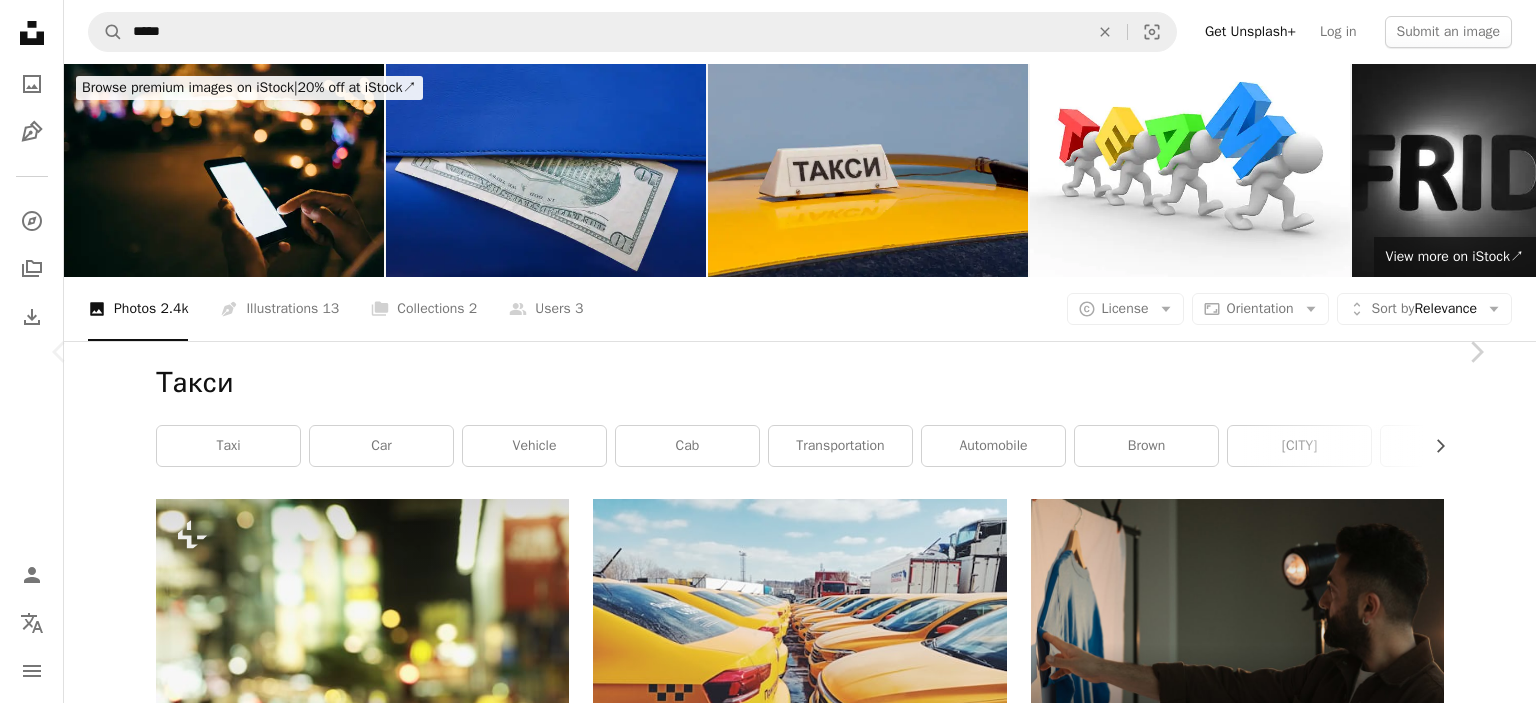 scroll, scrollTop: 176, scrollLeft: 0, axis: vertical 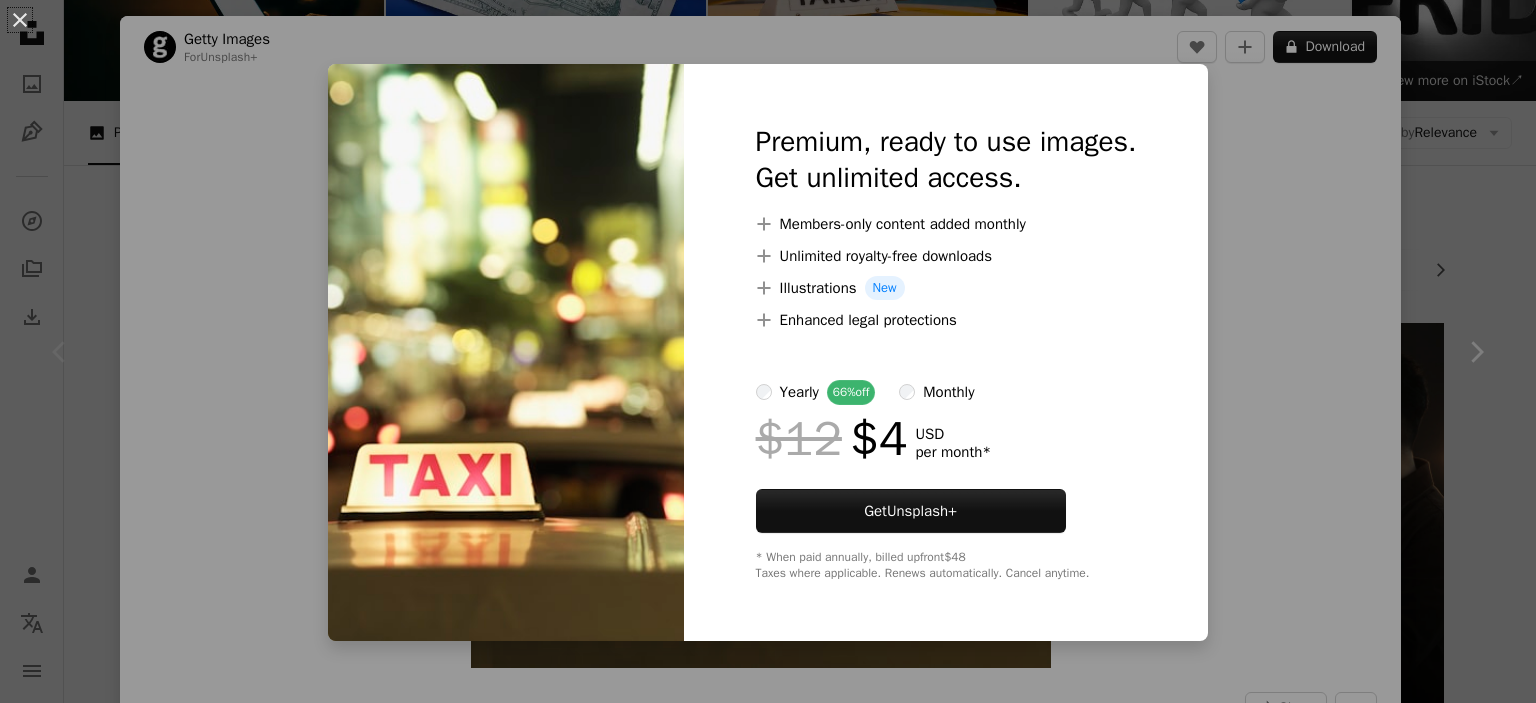 click on "An X shape Premium, ready to use images. Get unlimited access. A plus sign Members-only content added monthly A plus sign Unlimited royalty-free downloads A plus sign Illustrations  New A plus sign Enhanced legal protections yearly 66%  off monthly $12   $4 USD per month * Get  Unsplash+ * When paid annually, billed upfront  $48 Taxes where applicable. Renews automatically. Cancel anytime." at bounding box center (768, 351) 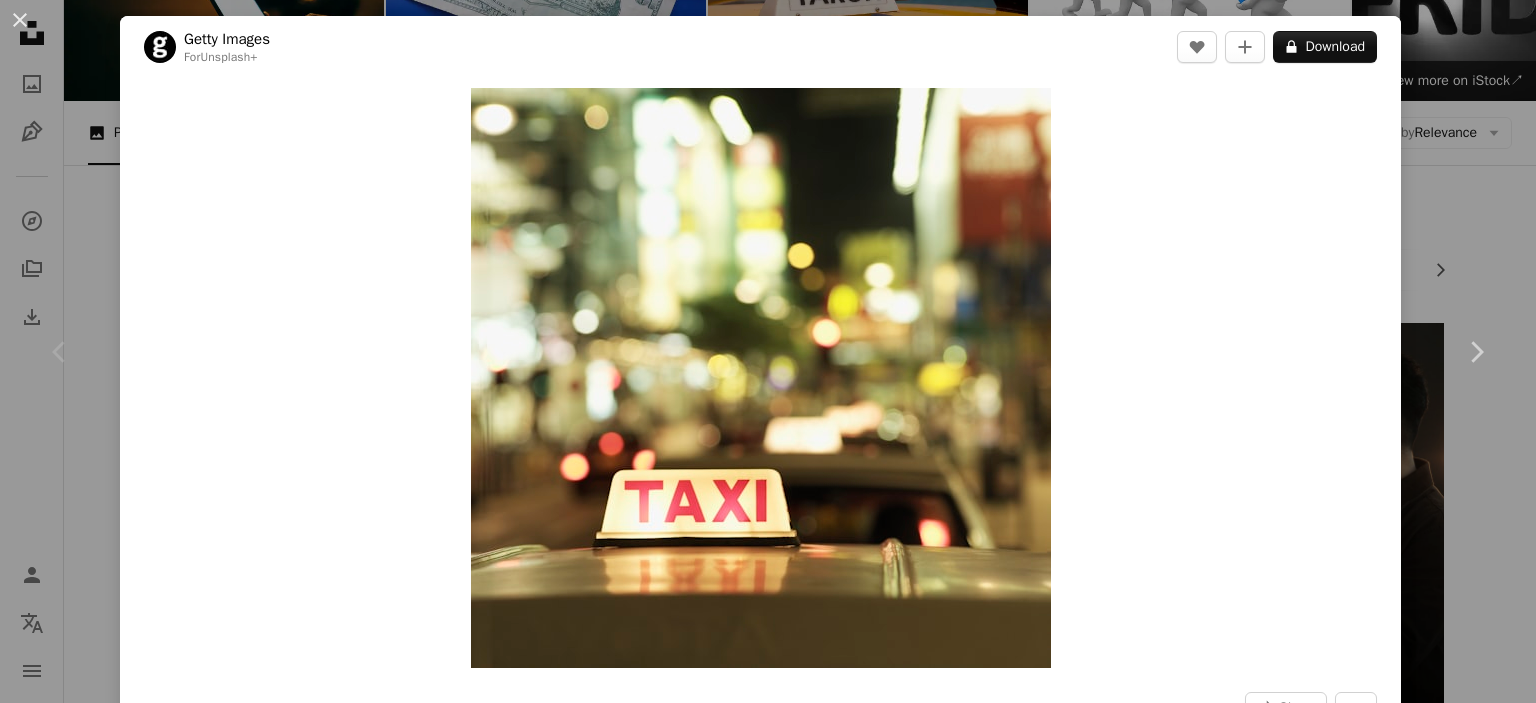 click on "An X shape Chevron left Chevron right Getty Images For  Unsplash+ A heart A plus sign A lock Download Zoom in A forward-right arrow Share More Actions Calendar outlined Published on  September 12, 2023 Safety Licensed under the  Unsplash+ License car city night photography hong kong transportation outdoors taxi color image public transportation no people neon lighting mode of transport Creative Commons images From this series Plus sign for Unsplash+ Related images Plus sign for Unsplash+ A heart A plus sign Getty Images For  Unsplash+ A lock Download Plus sign for Unsplash+ A heart A plus sign Getty Images For  Unsplash+ A lock Download Plus sign for Unsplash+ A heart A plus sign Fellipe Ditadi For  Unsplash+ A lock Download Plus sign for Unsplash+ A heart A plus sign laura adai For  Unsplash+ A lock Download Plus sign for Unsplash+ A heart A plus sign Kateryna Hliznitsova For  Unsplash+ A lock Download Plus sign for Unsplash+ A heart A plus sign Ahmed For  Unsplash+ A lock Download Plus sign for Unsplash+" at bounding box center [768, 351] 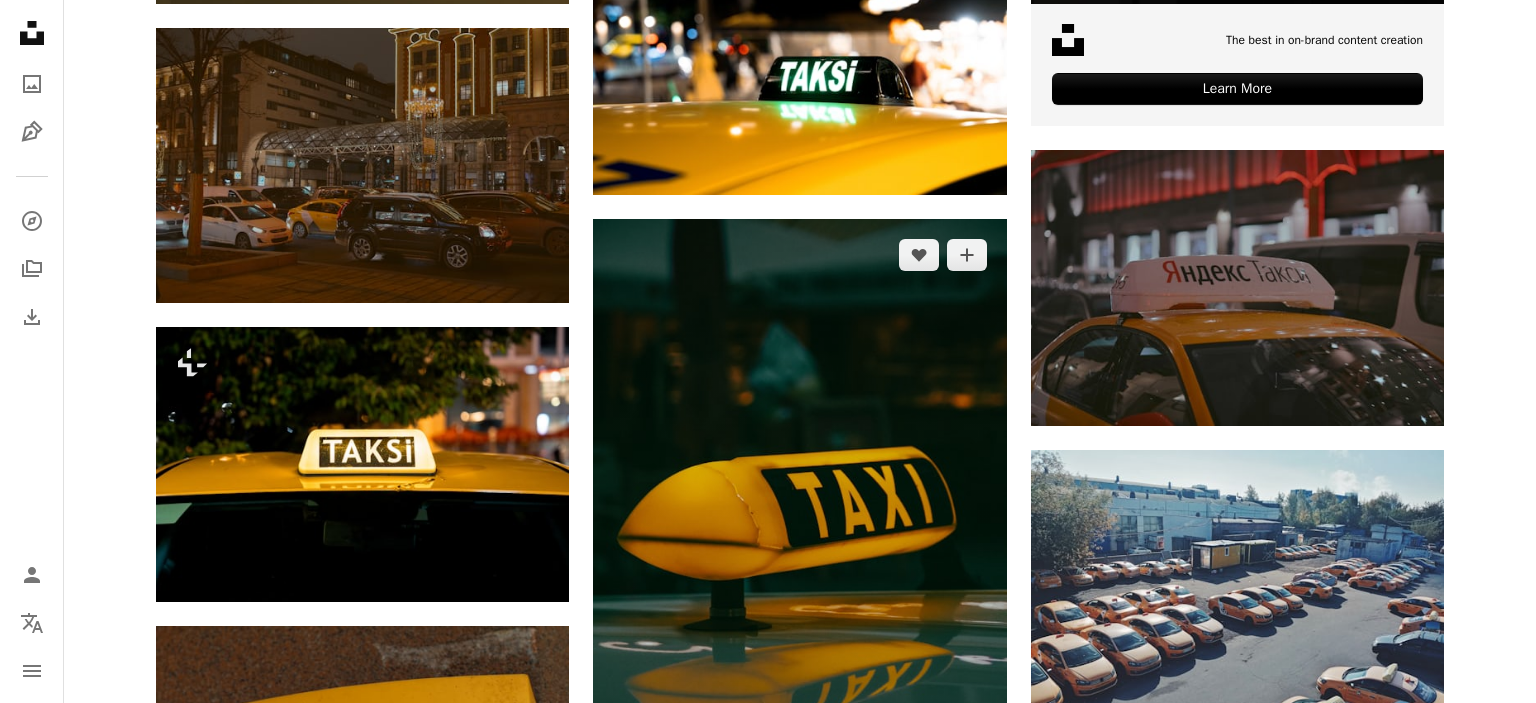 scroll, scrollTop: 1056, scrollLeft: 0, axis: vertical 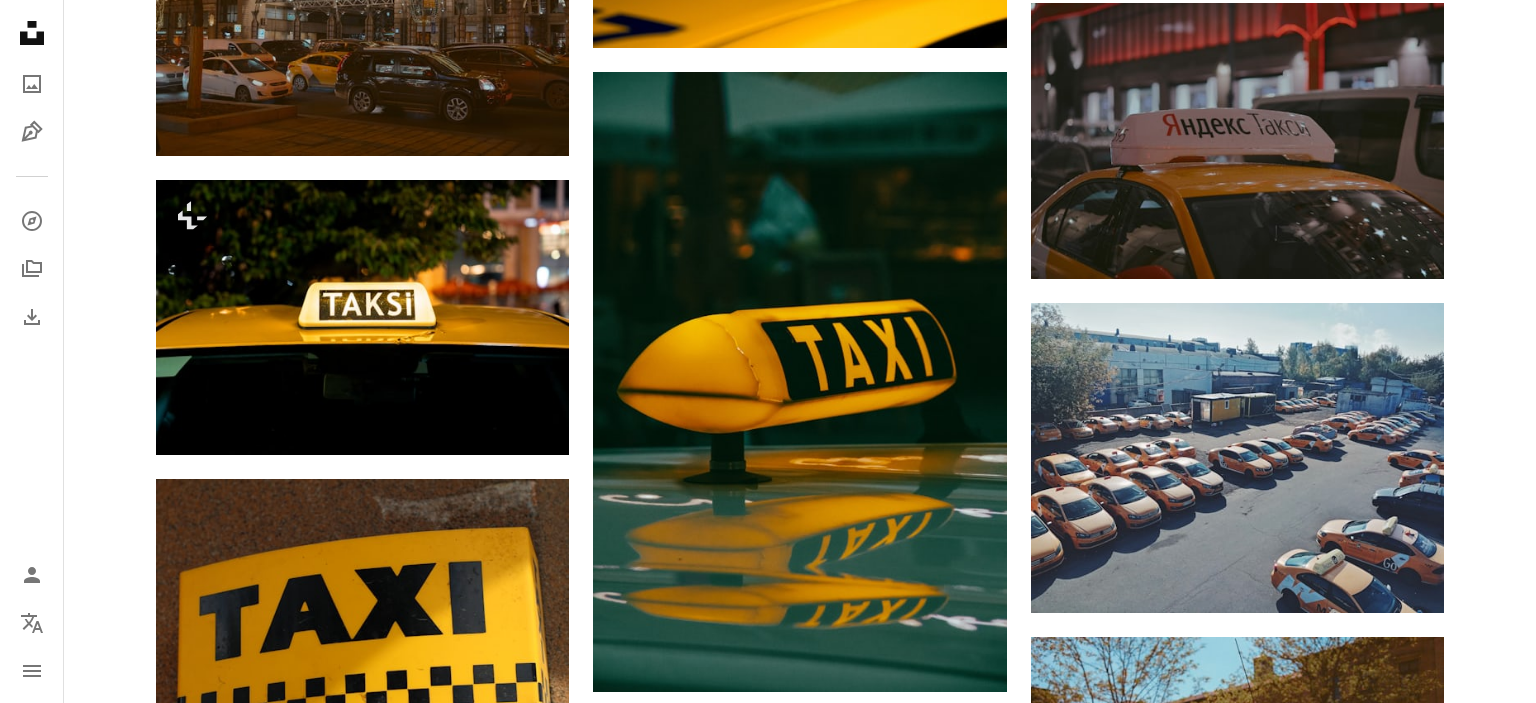 click at bounding box center (1237, 1053) 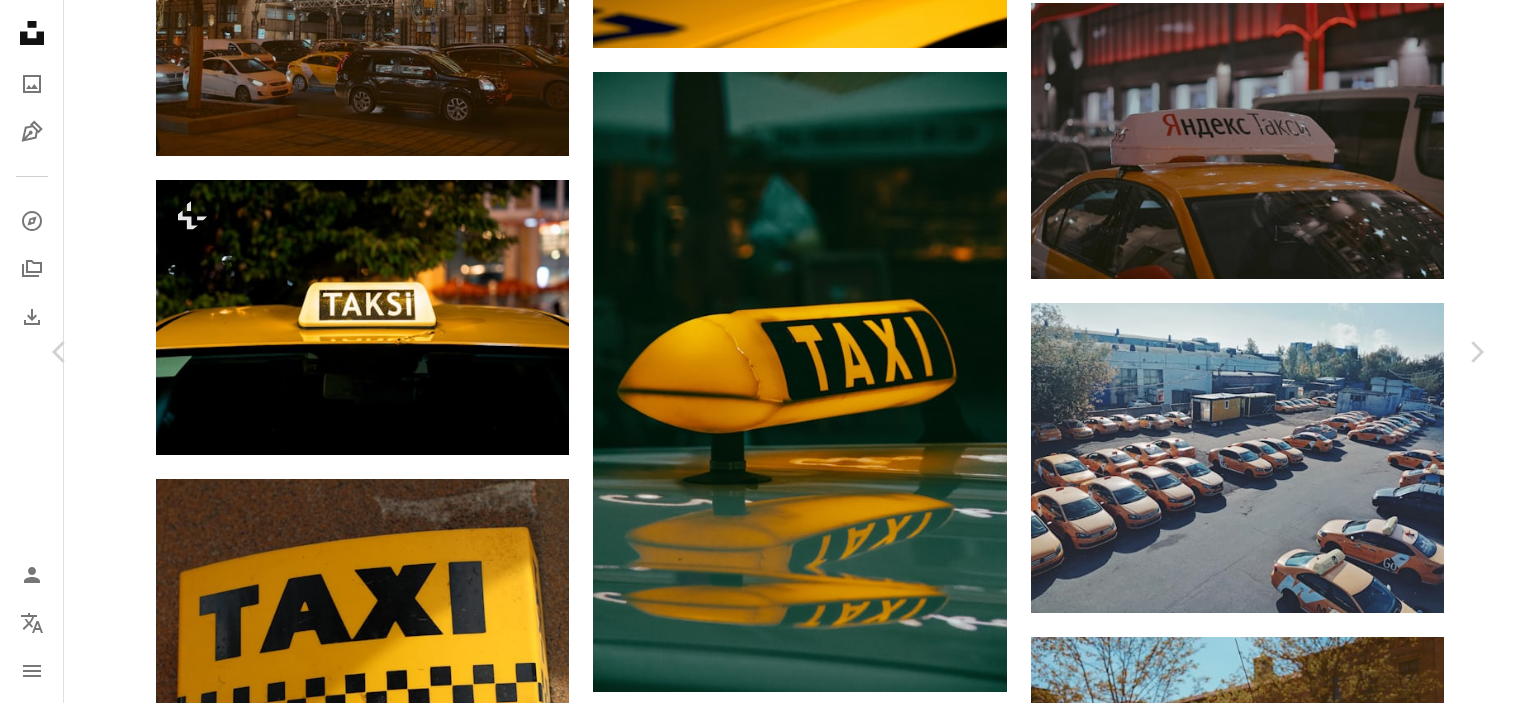 click on "Chevron down" 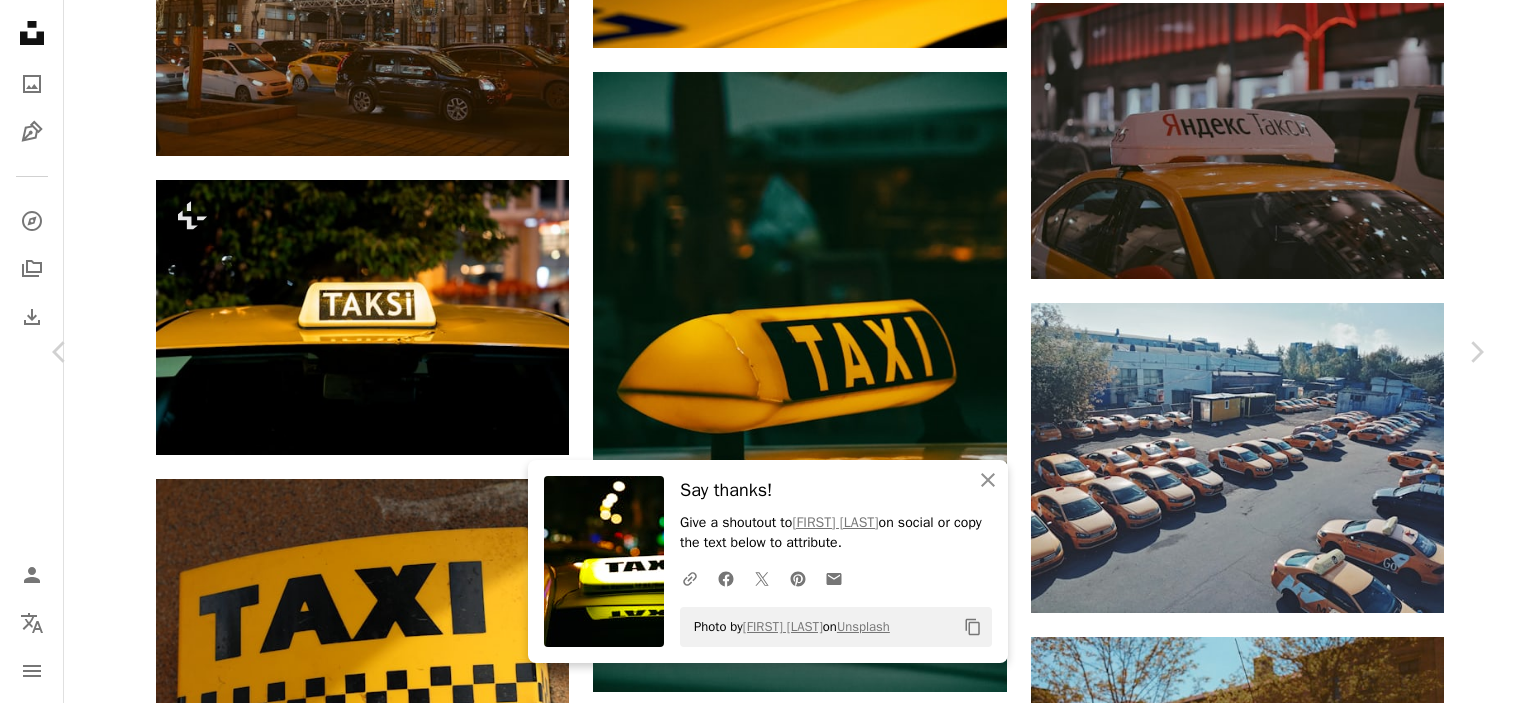 click on "An X shape" at bounding box center [20, 20] 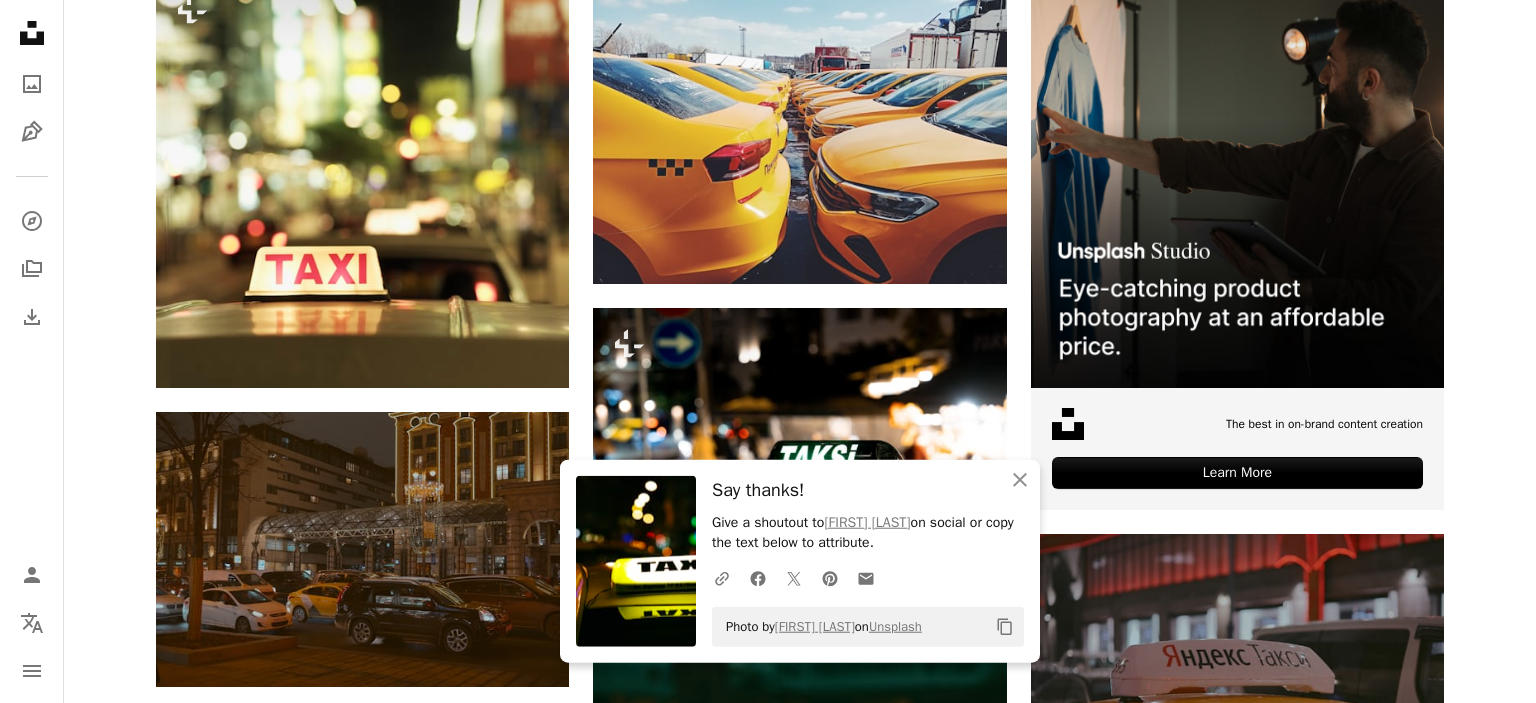 scroll, scrollTop: 0, scrollLeft: 0, axis: both 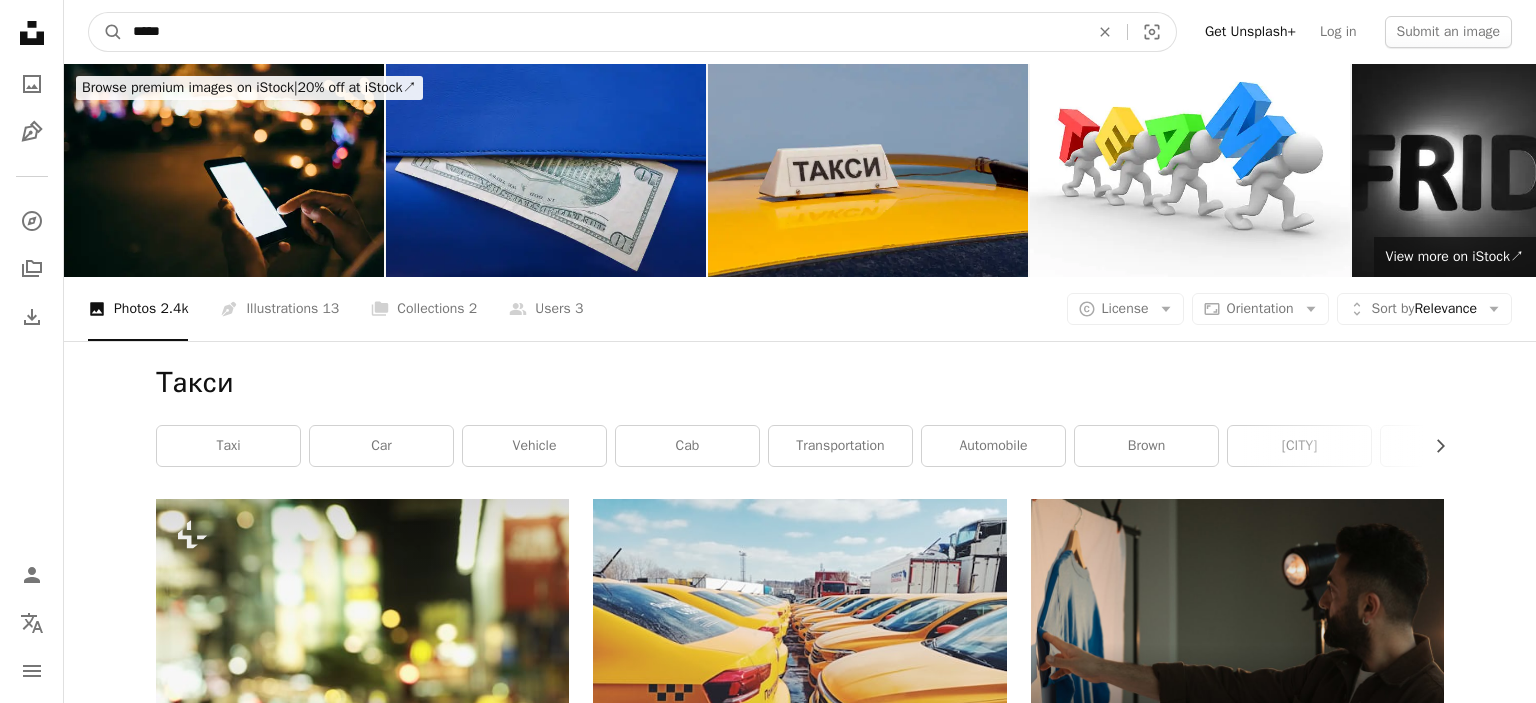 drag, startPoint x: 209, startPoint y: 23, endPoint x: 105, endPoint y: 23, distance: 104 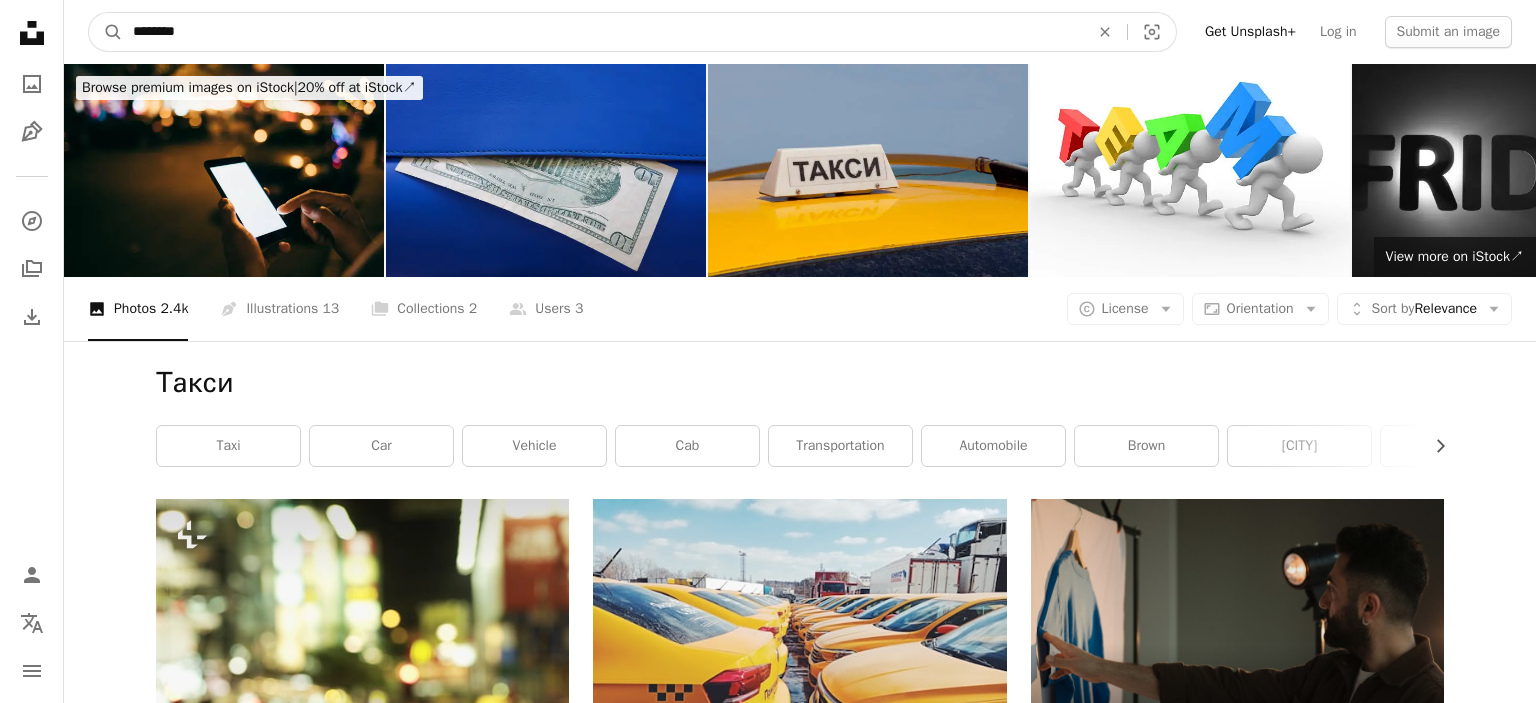 type on "*********" 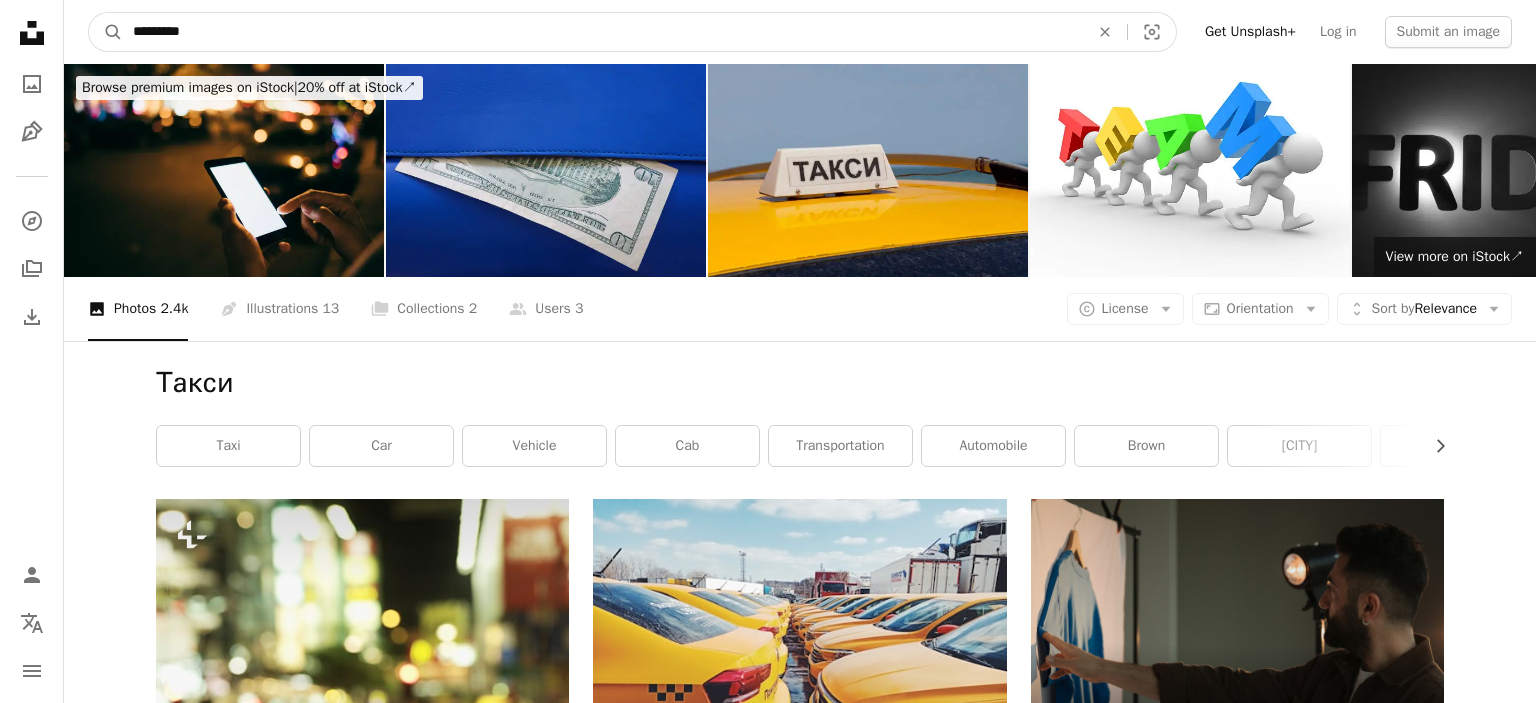 click on "A magnifying glass" at bounding box center [106, 32] 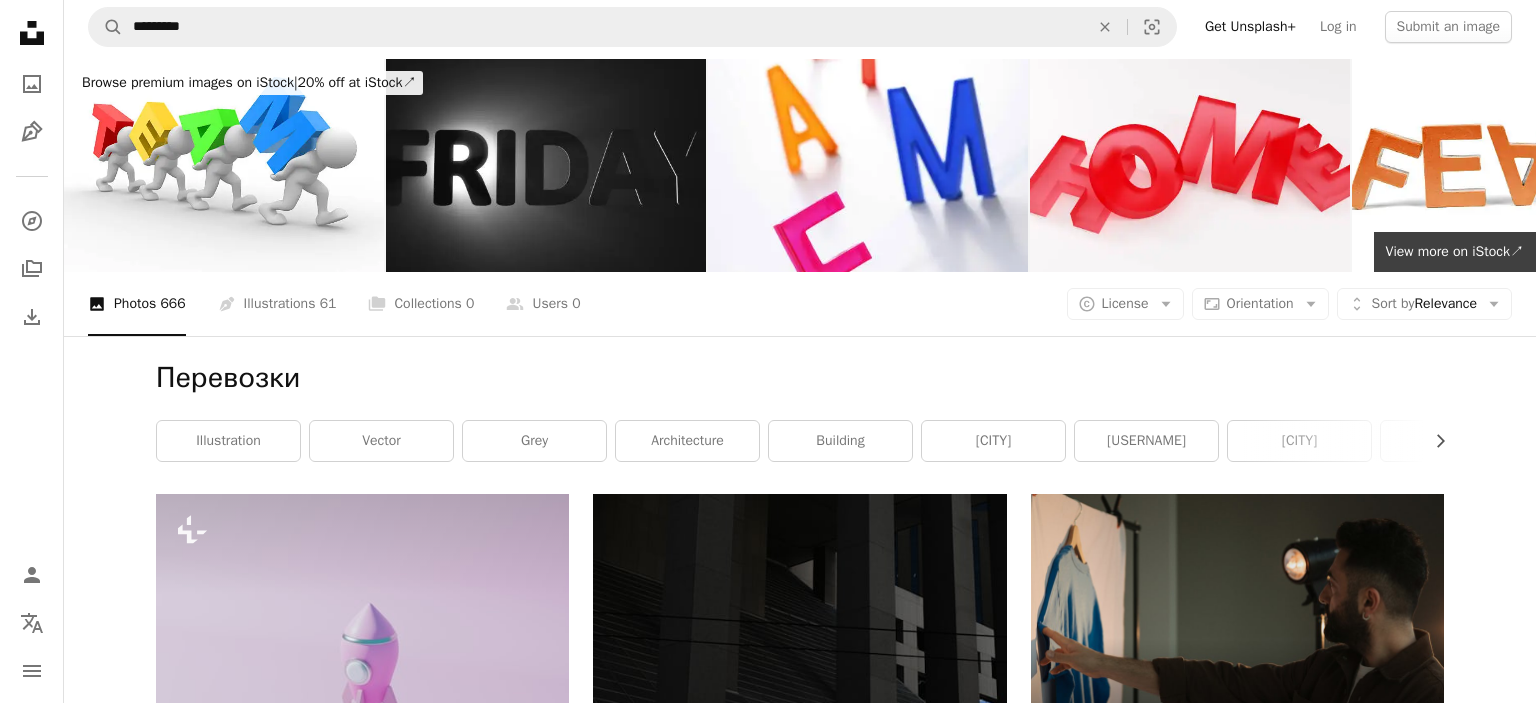 scroll, scrollTop: 0, scrollLeft: 0, axis: both 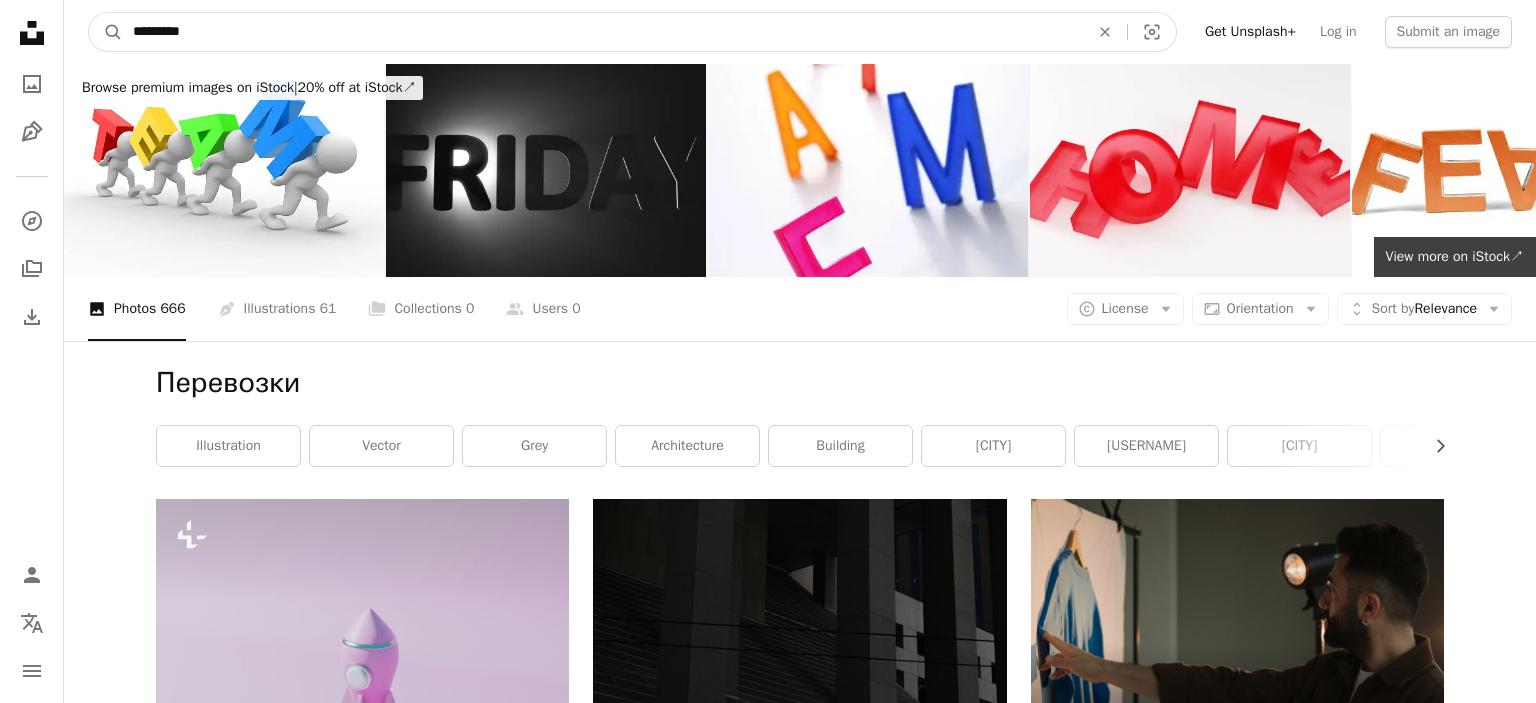 click on "*********" at bounding box center (603, 32) 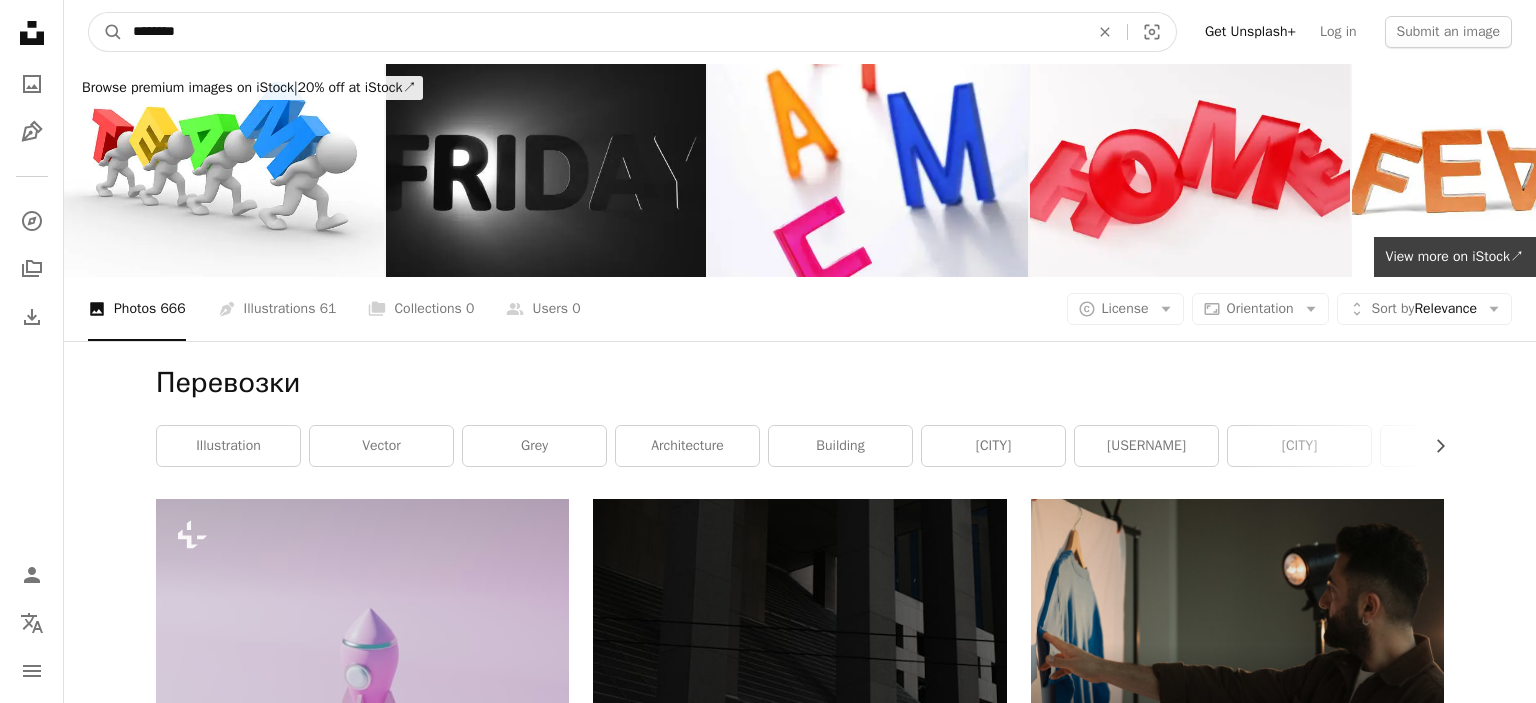 type on "*********" 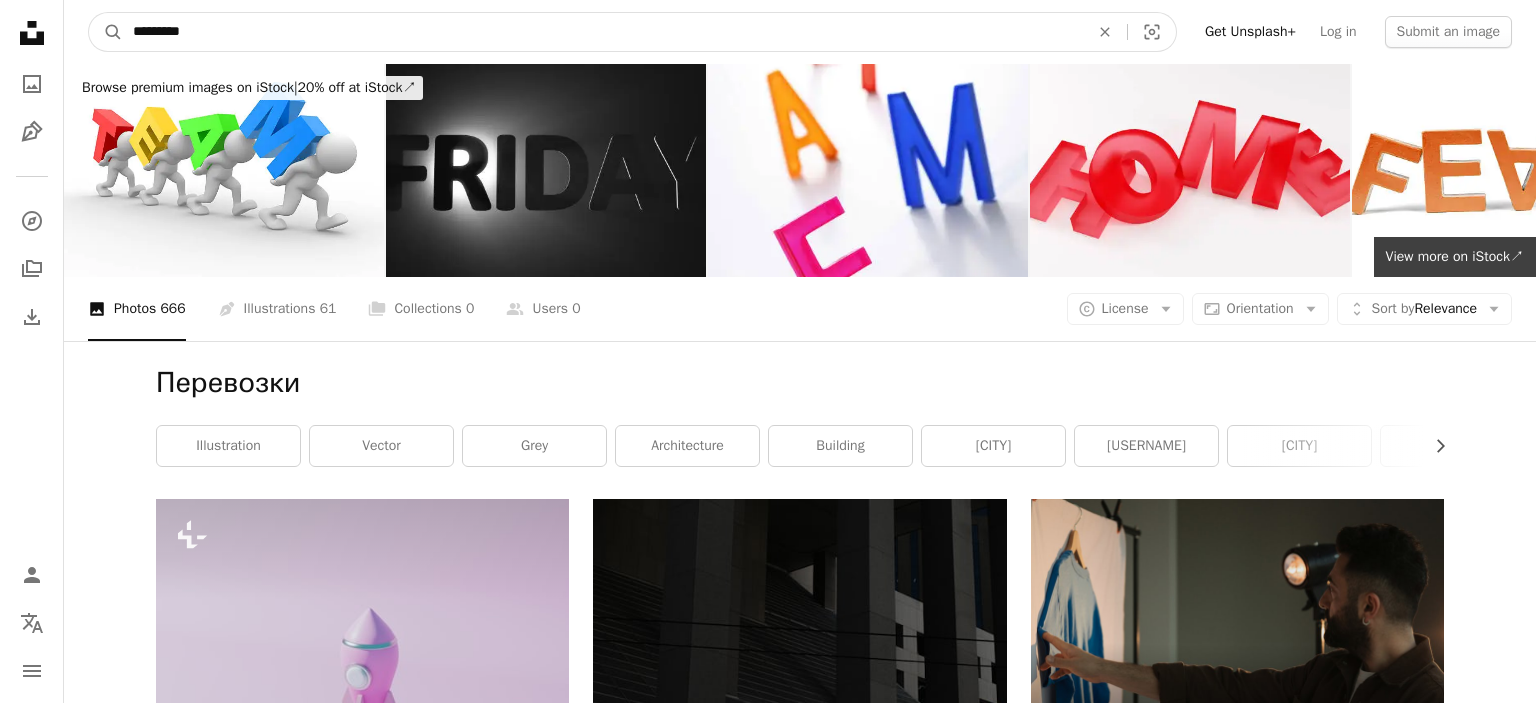 click on "A magnifying glass" at bounding box center [106, 32] 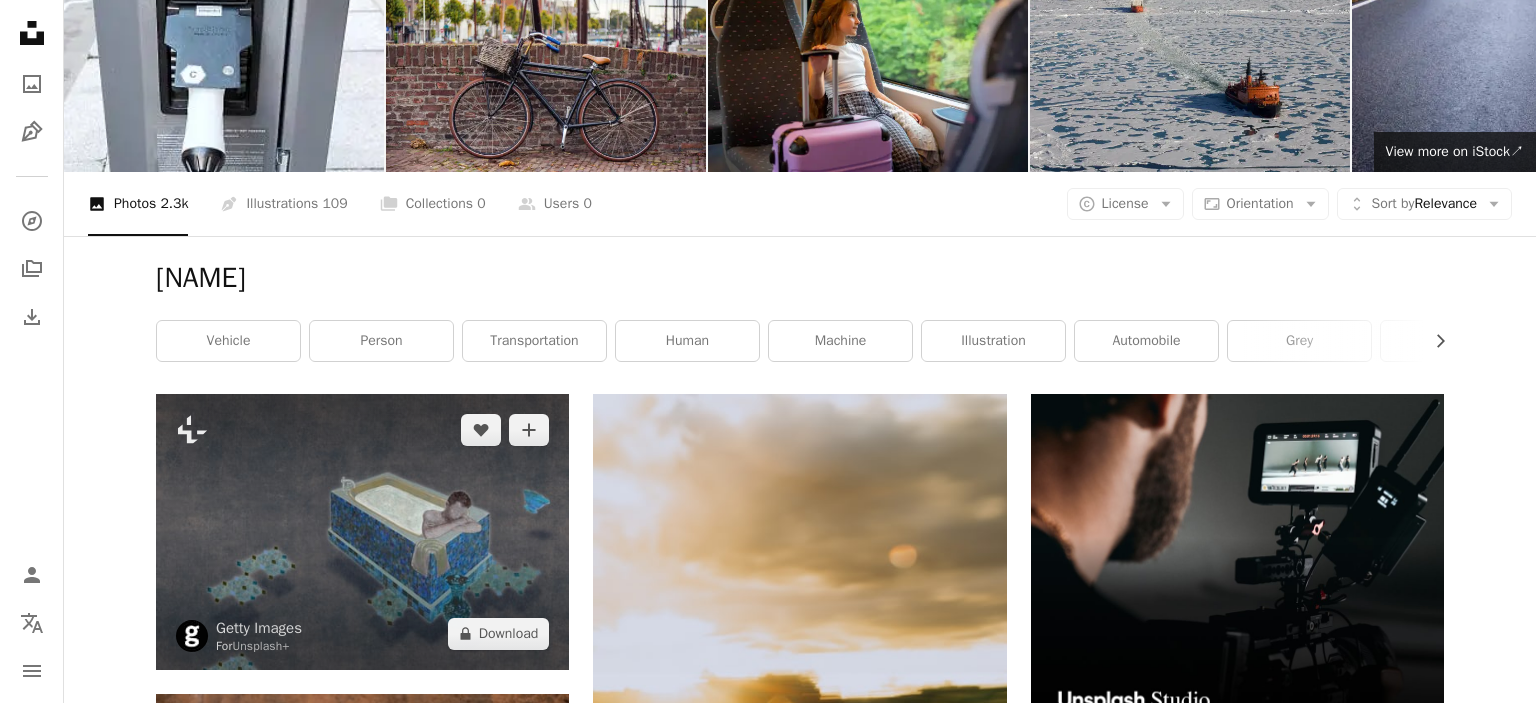 scroll, scrollTop: 0, scrollLeft: 0, axis: both 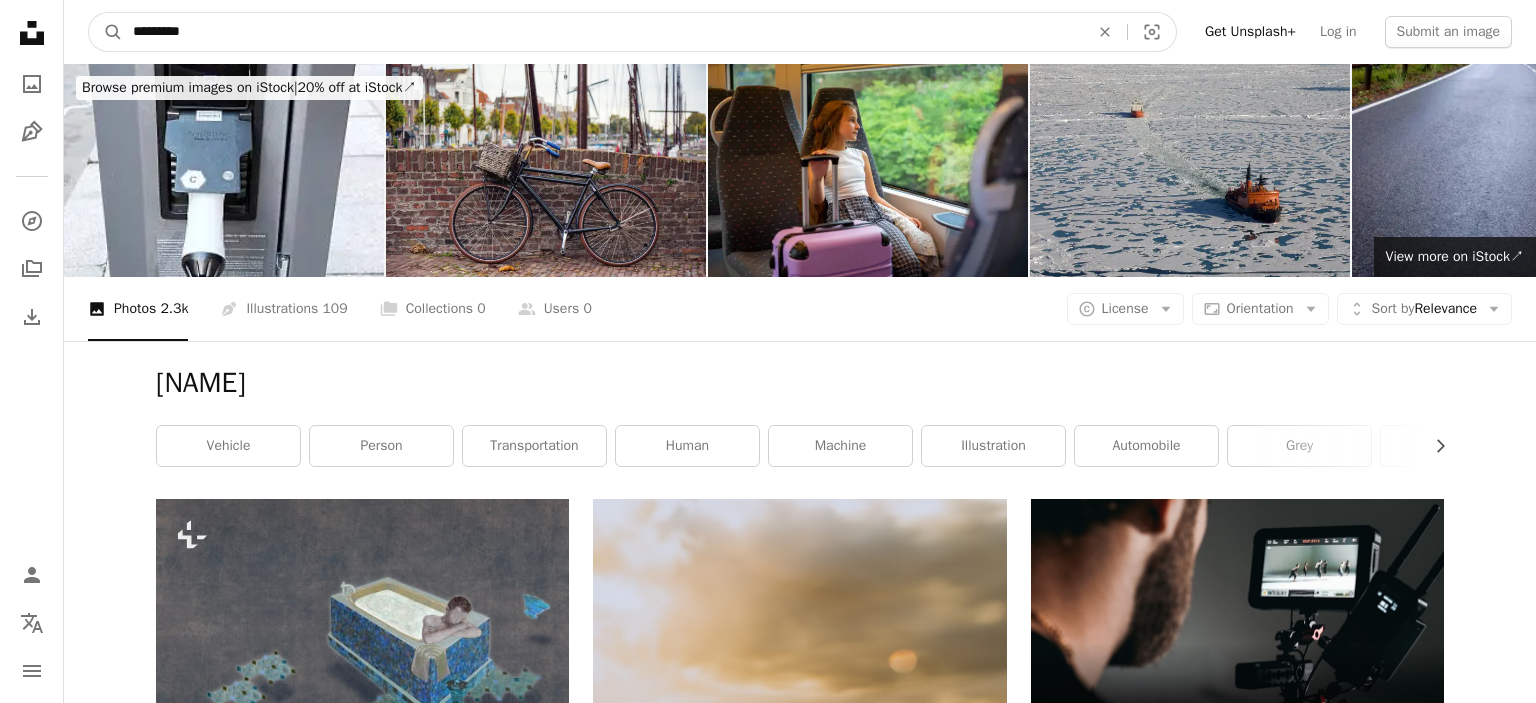drag, startPoint x: 317, startPoint y: 48, endPoint x: 46, endPoint y: 40, distance: 271.11804 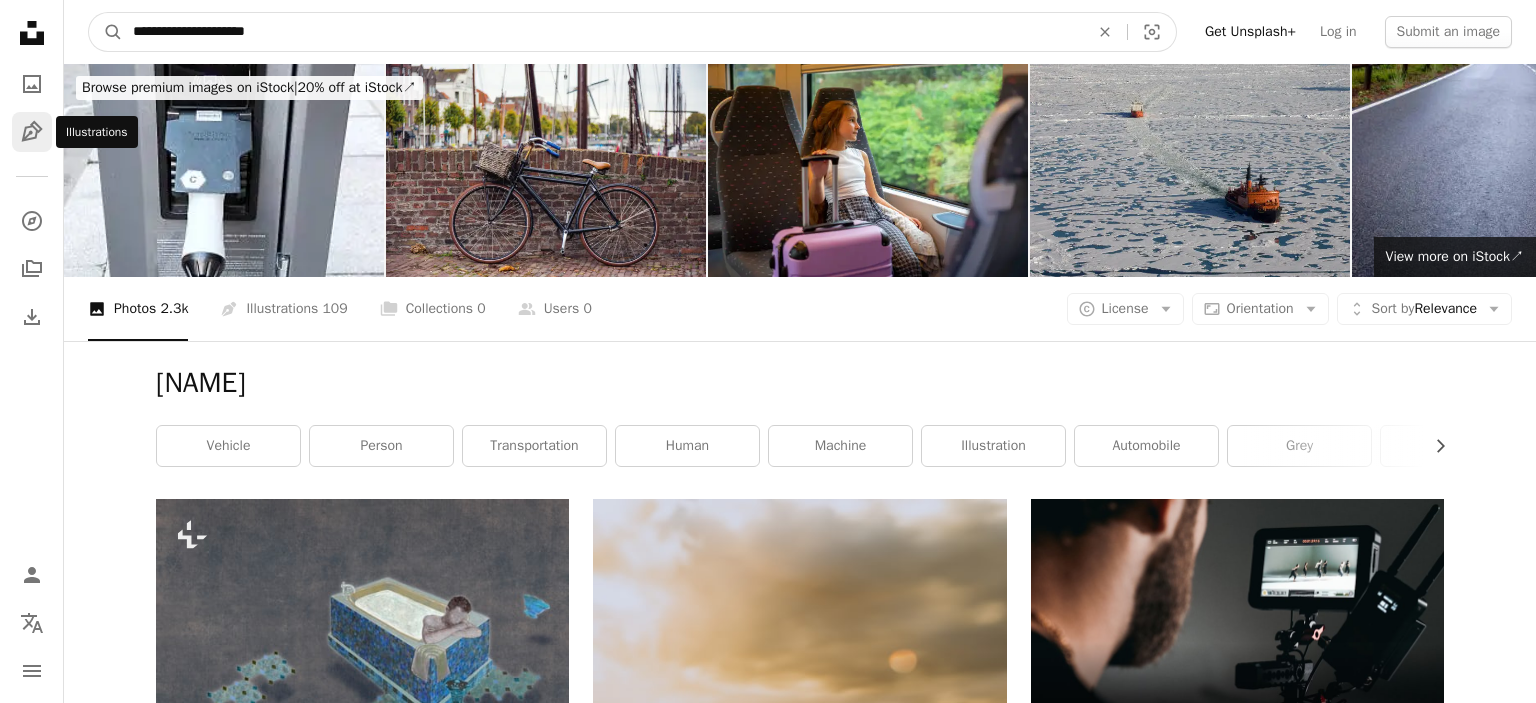 type on "**********" 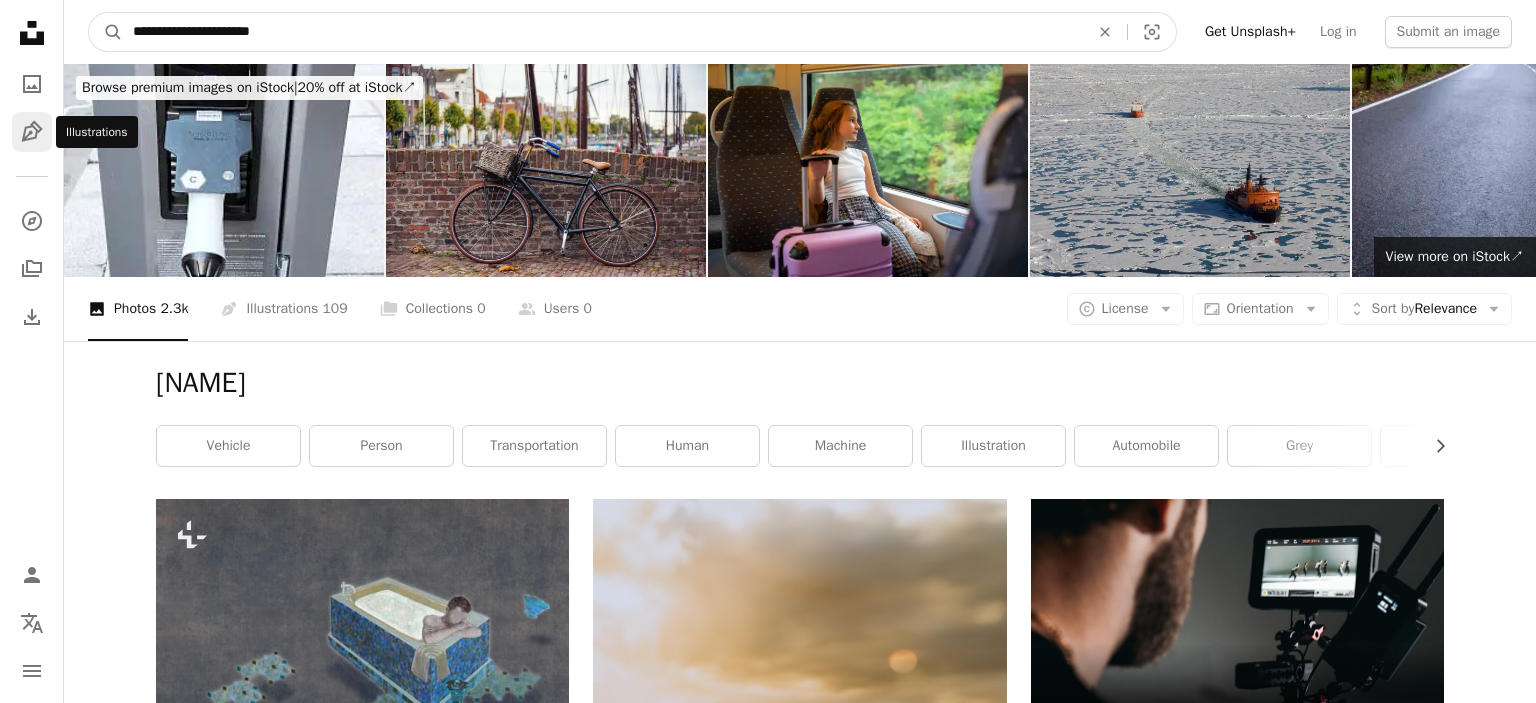 click on "A magnifying glass" at bounding box center (106, 32) 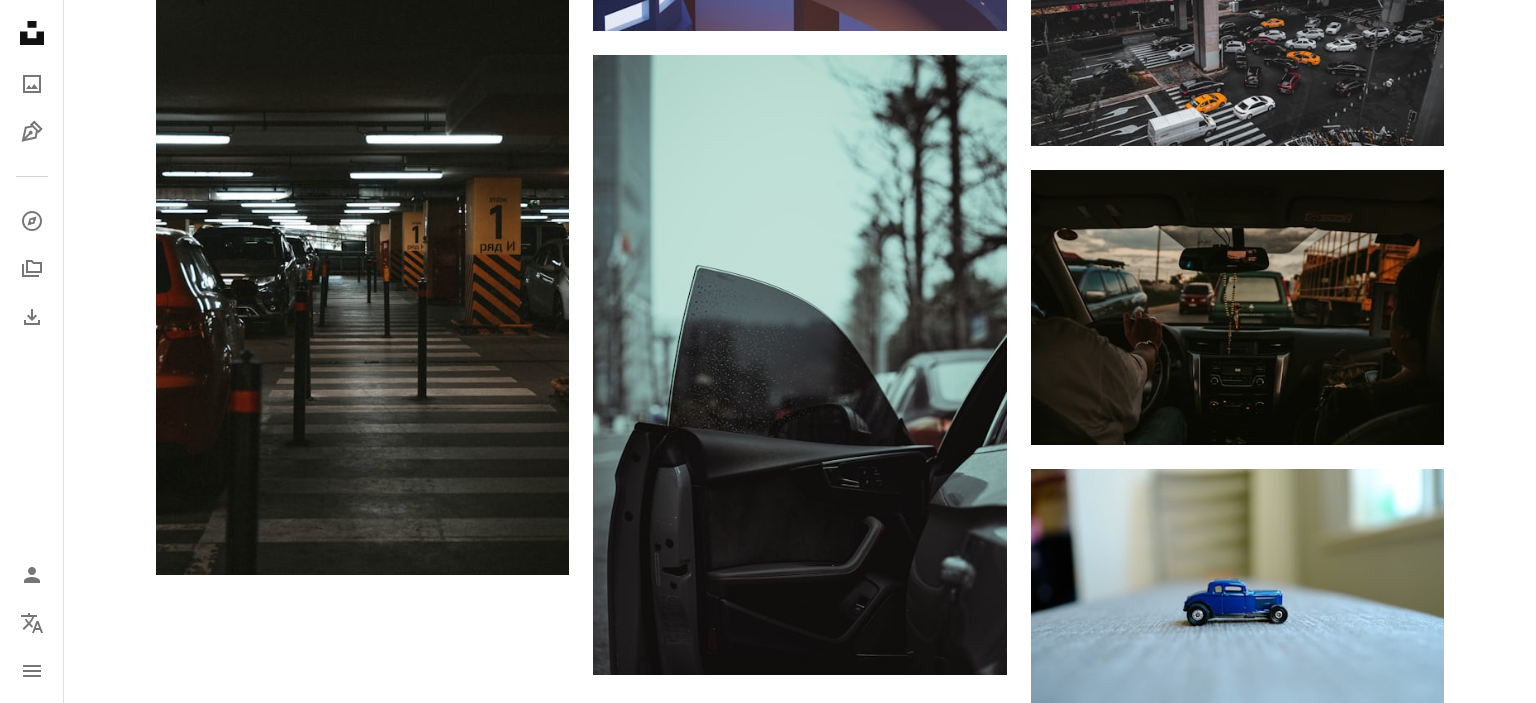 scroll, scrollTop: 2843, scrollLeft: 0, axis: vertical 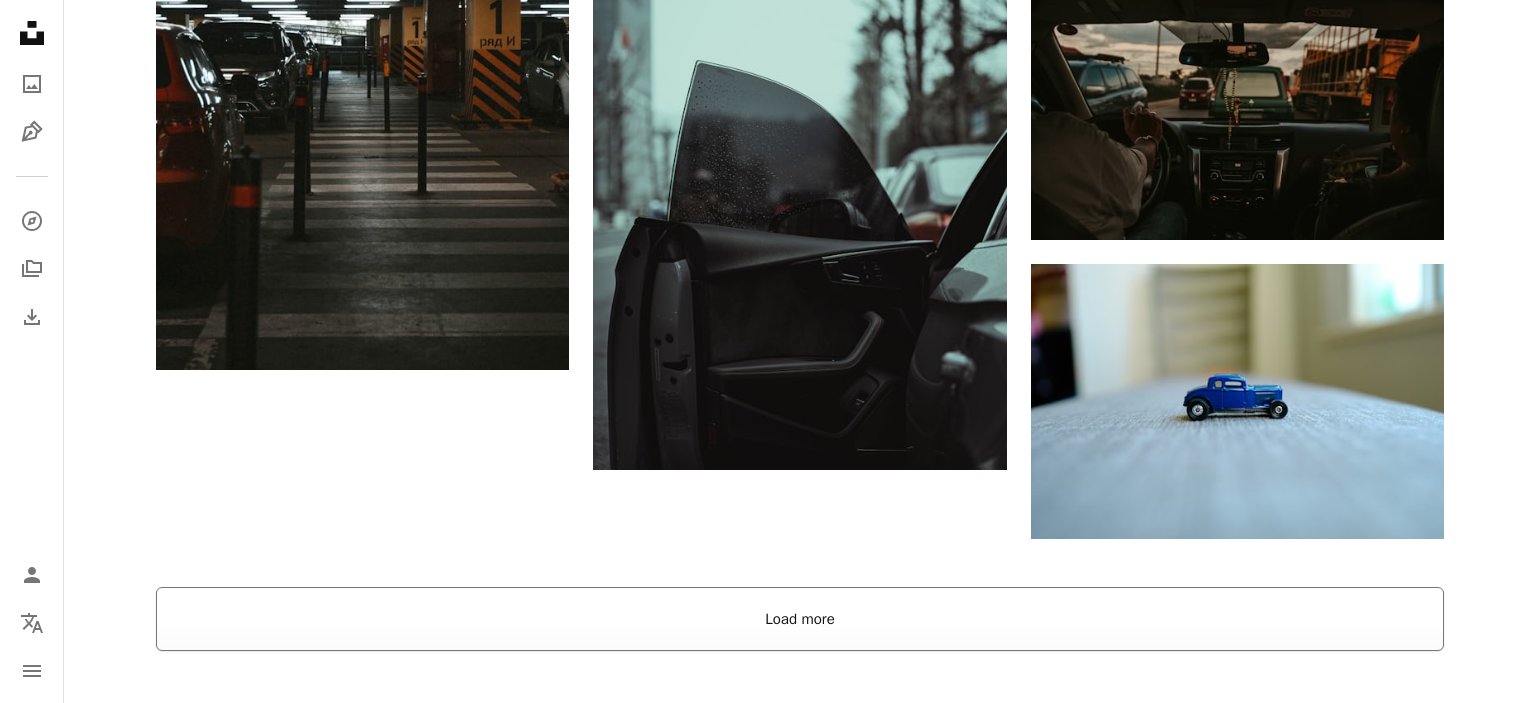 click on "Load more" at bounding box center [800, 619] 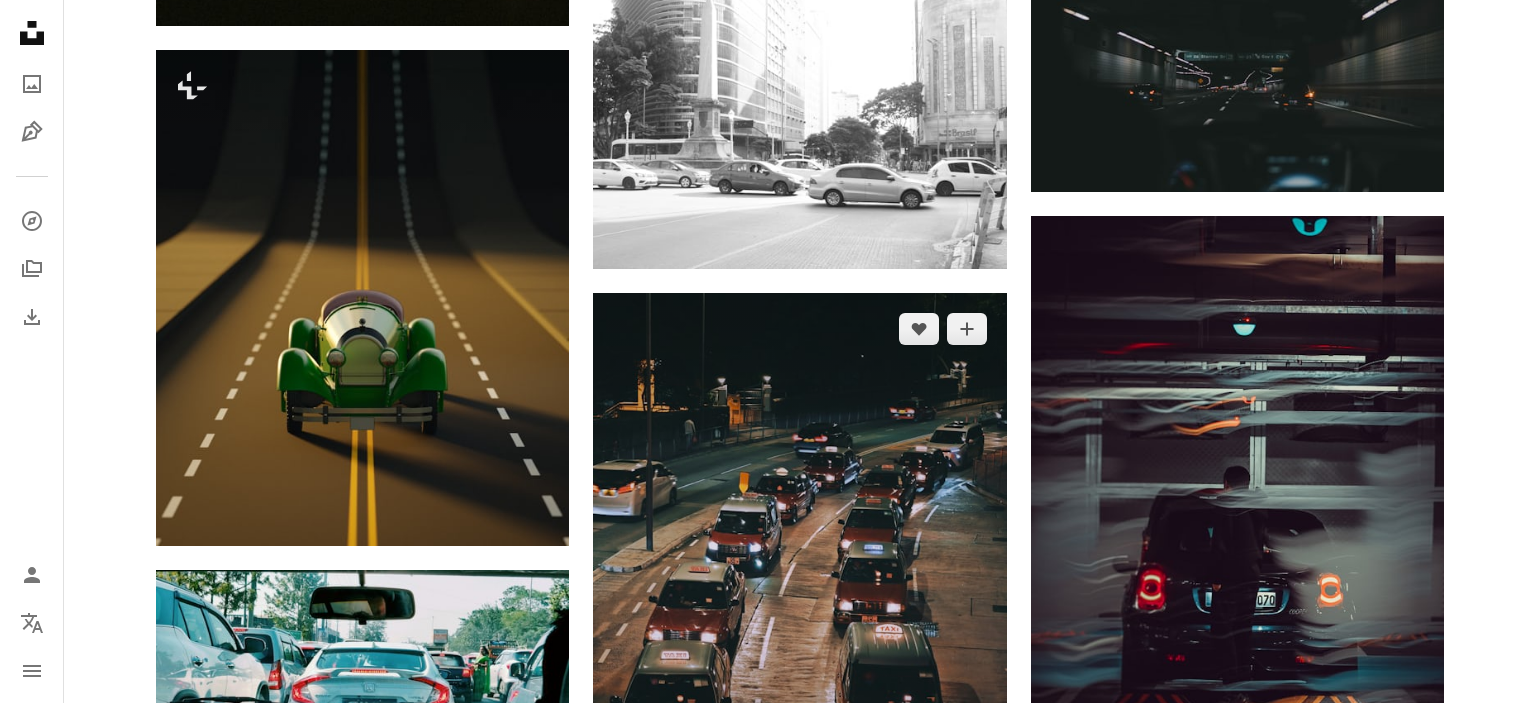 scroll, scrollTop: 14811, scrollLeft: 0, axis: vertical 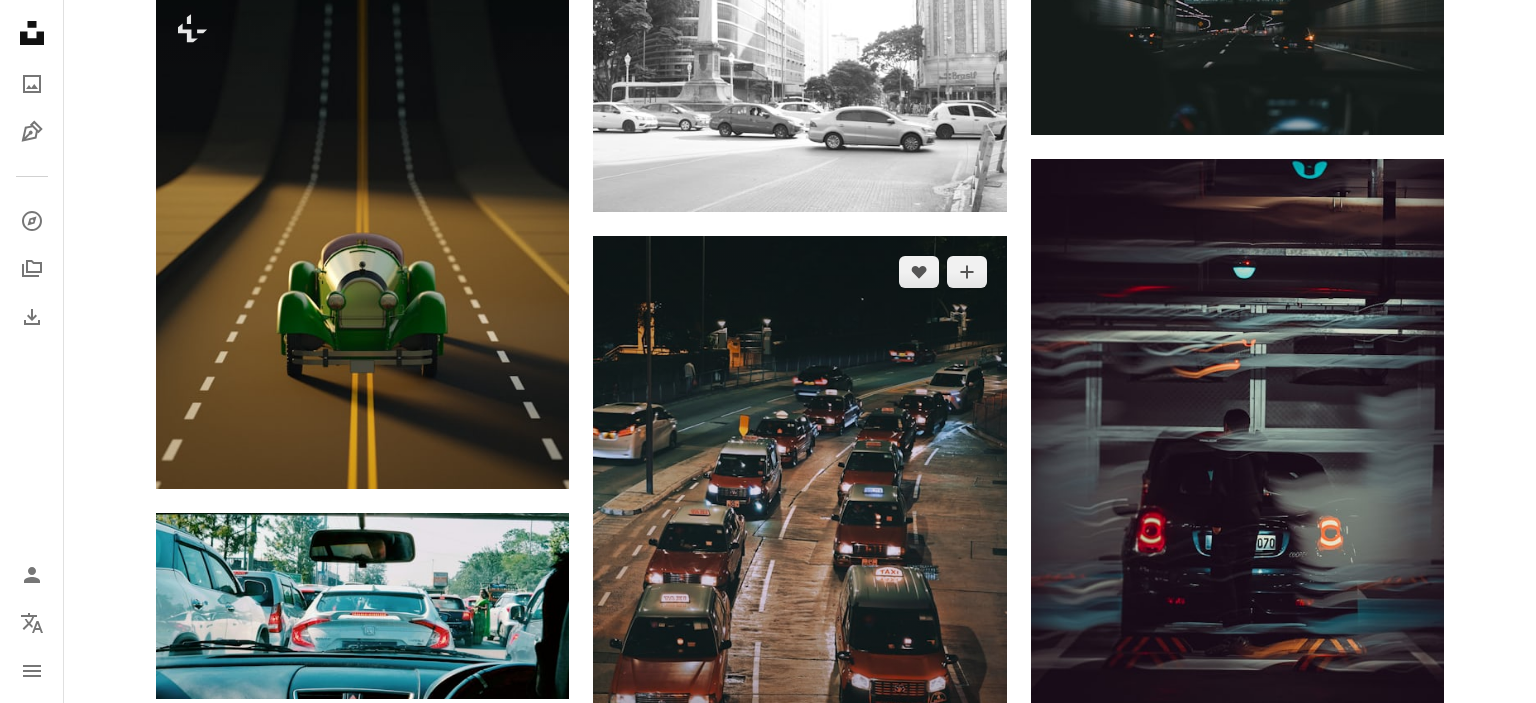 click at bounding box center (799, 511) 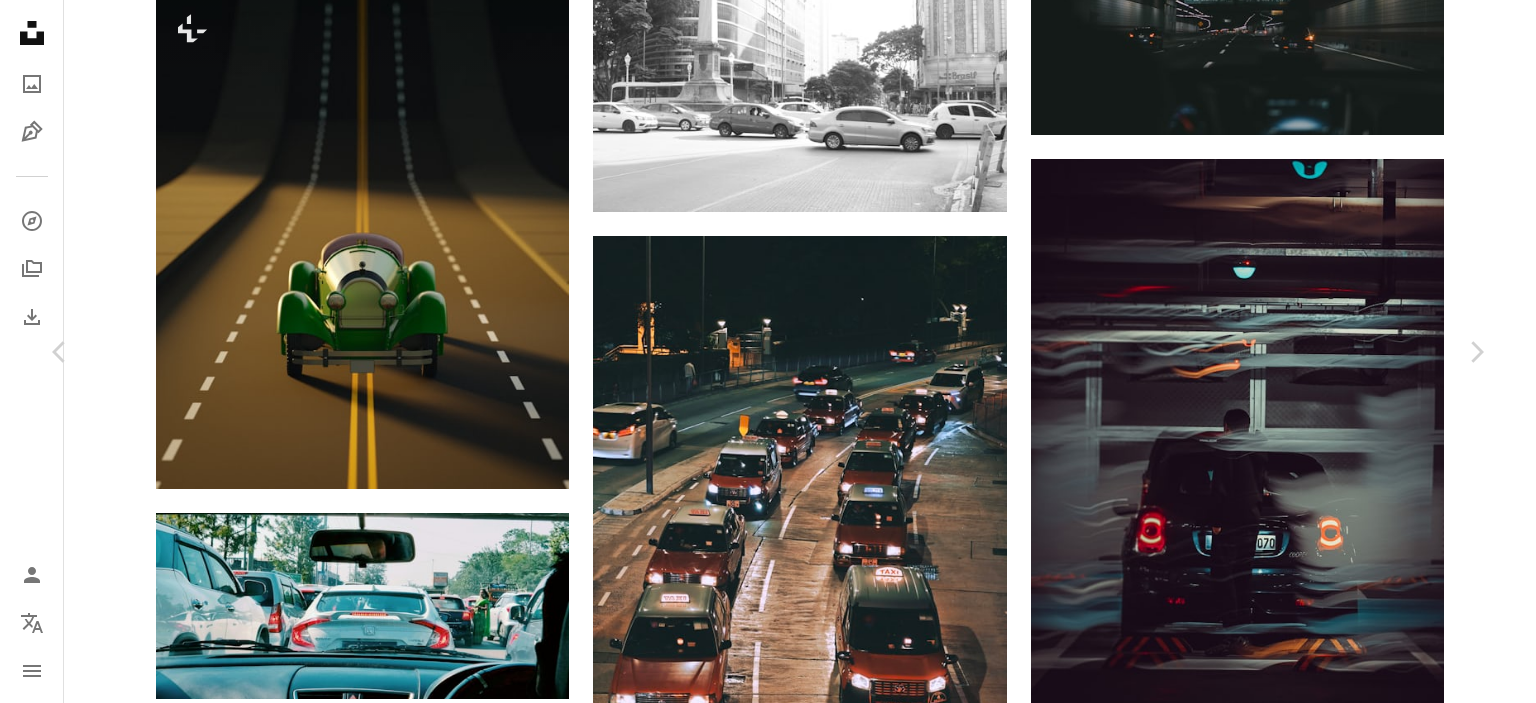 click on "Chevron down" at bounding box center (1360, 4347) 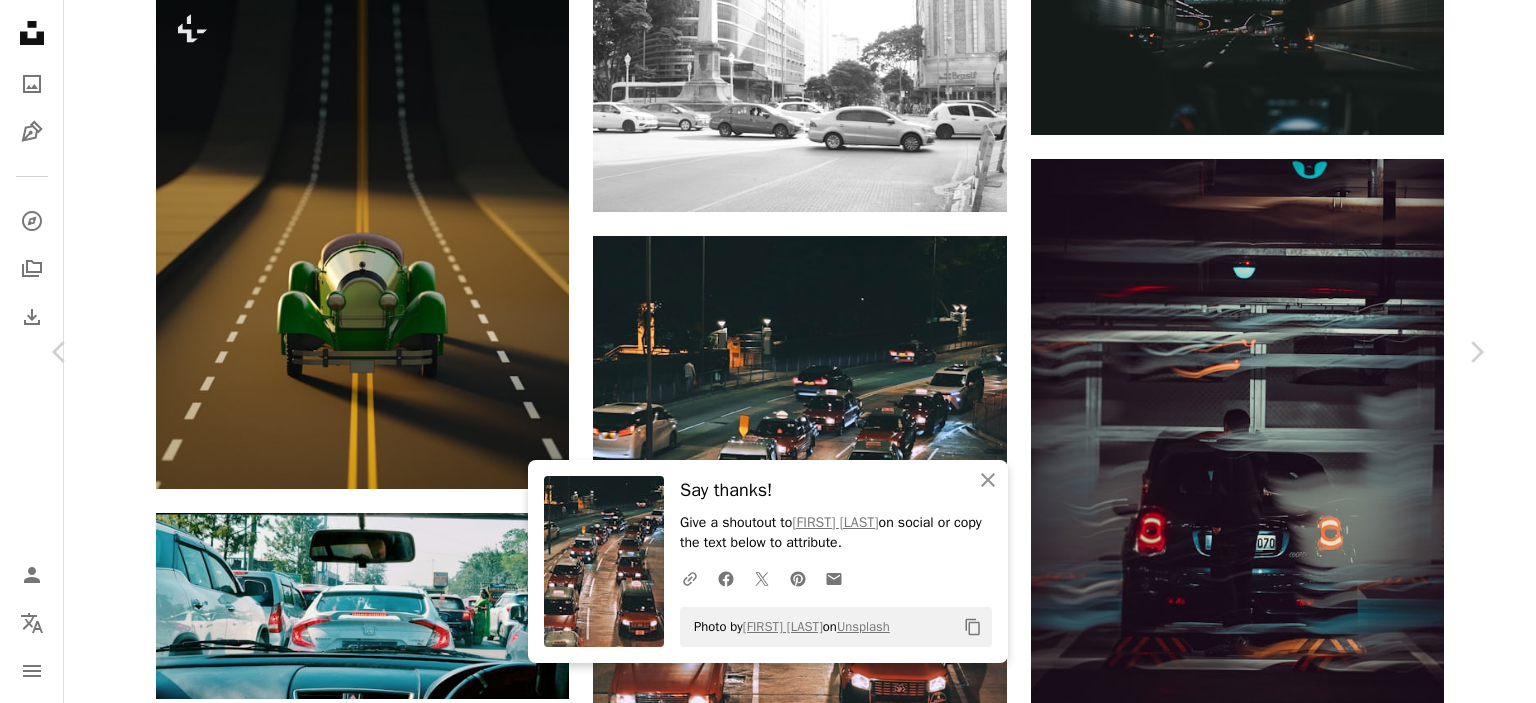 click on "An X shape" at bounding box center [20, 20] 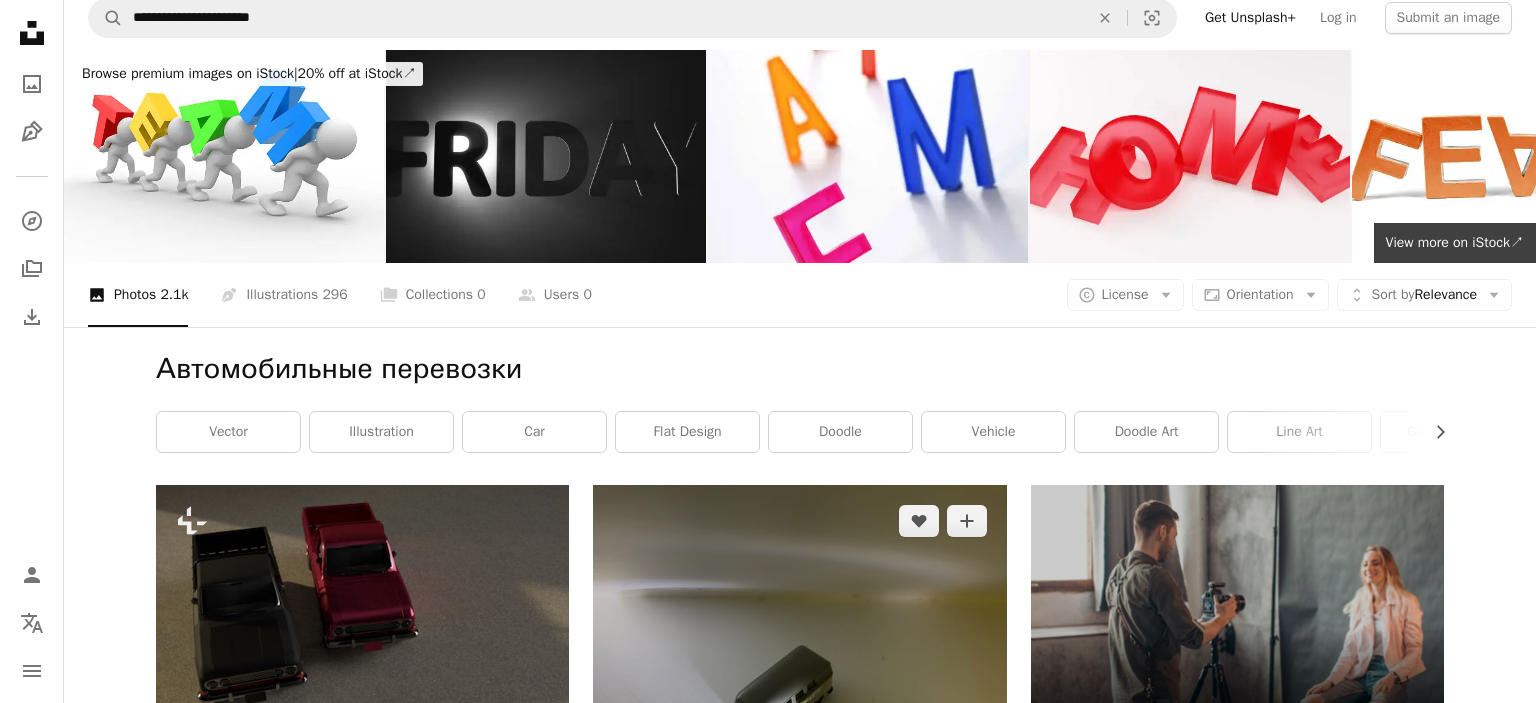 scroll, scrollTop: 0, scrollLeft: 0, axis: both 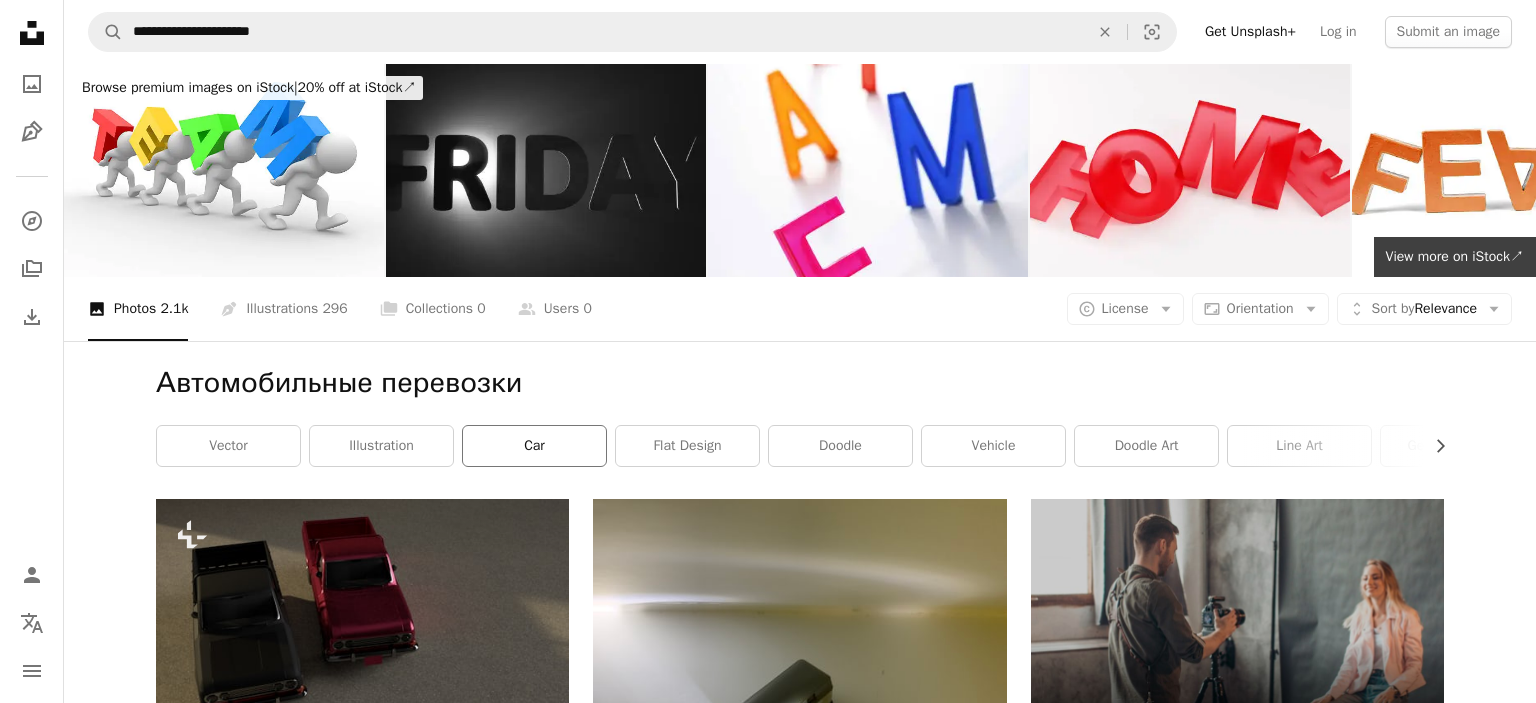 click on "car" at bounding box center (534, 446) 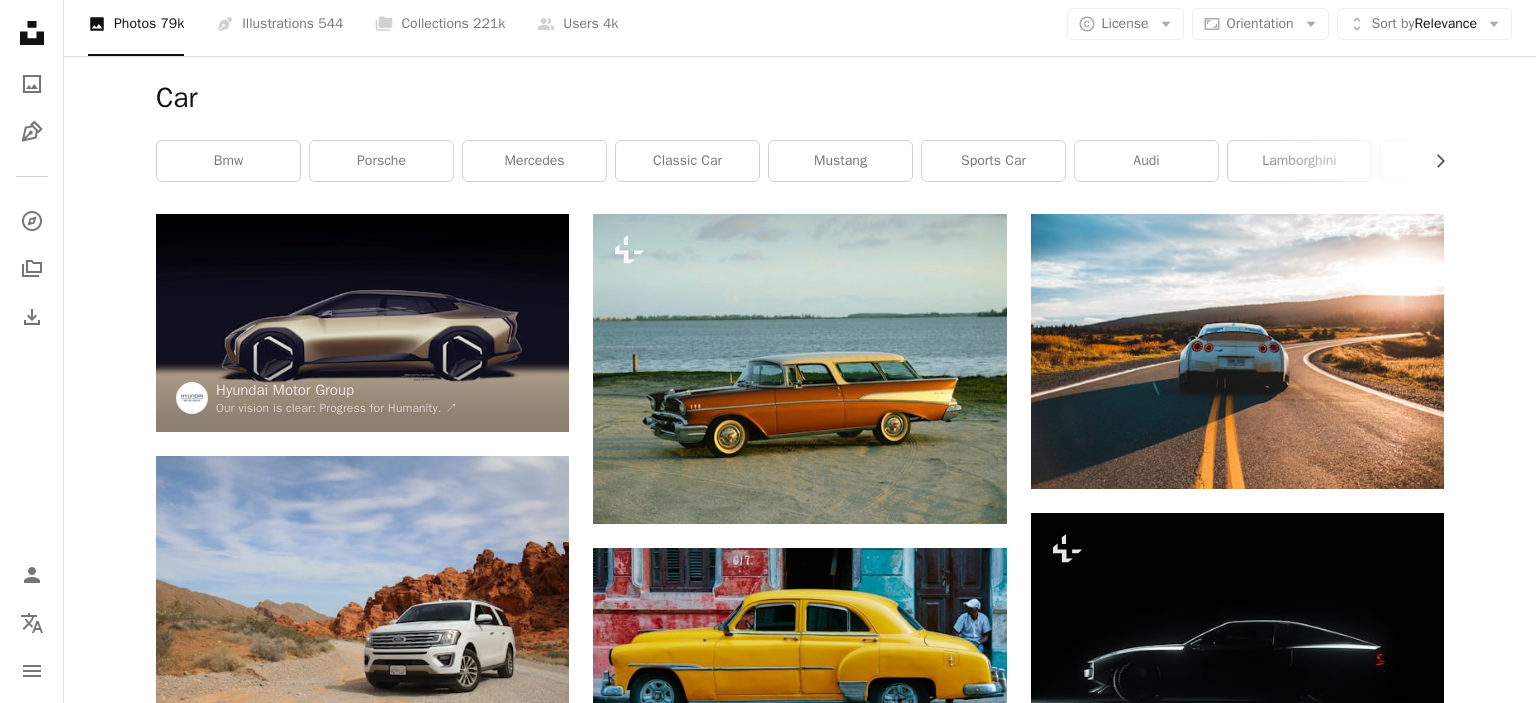 scroll, scrollTop: 0, scrollLeft: 0, axis: both 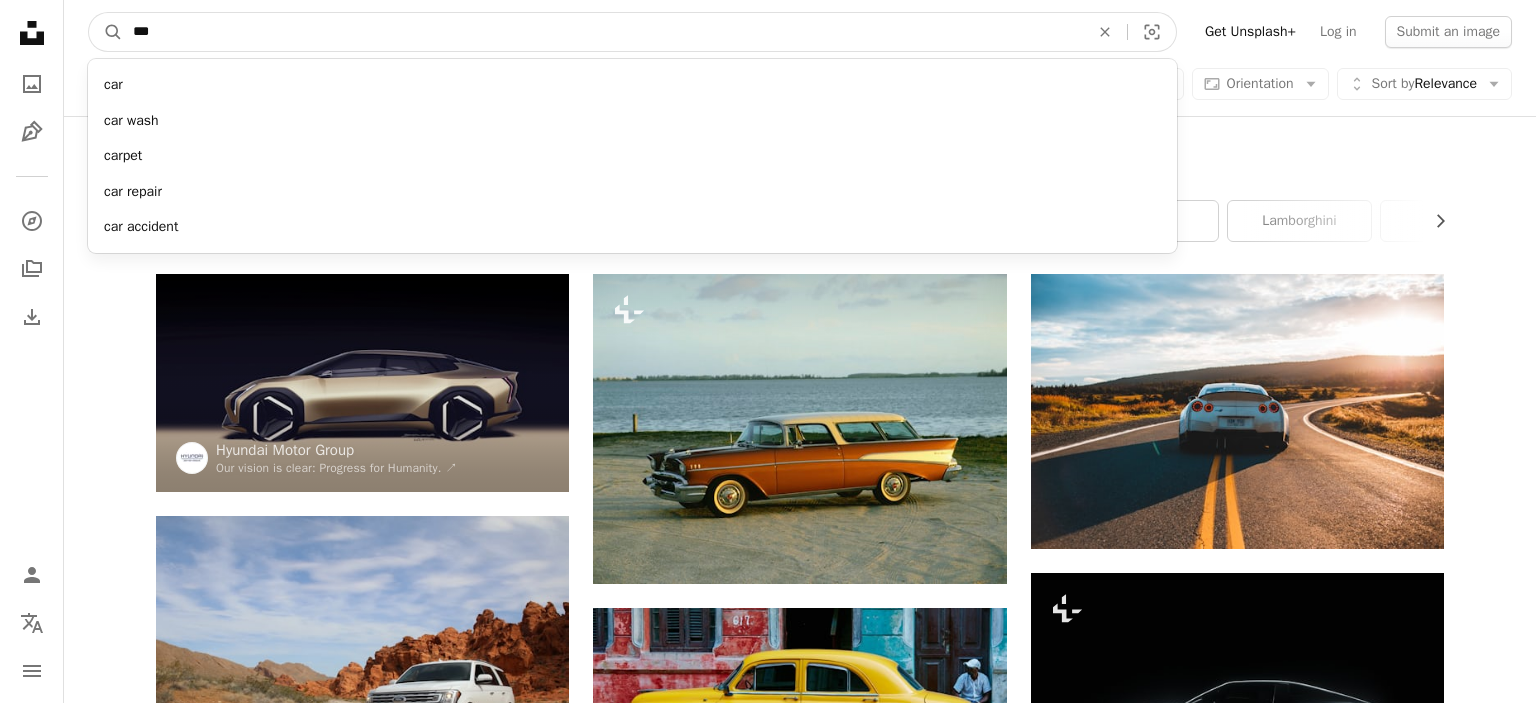 drag, startPoint x: 170, startPoint y: 30, endPoint x: 83, endPoint y: 33, distance: 87.05171 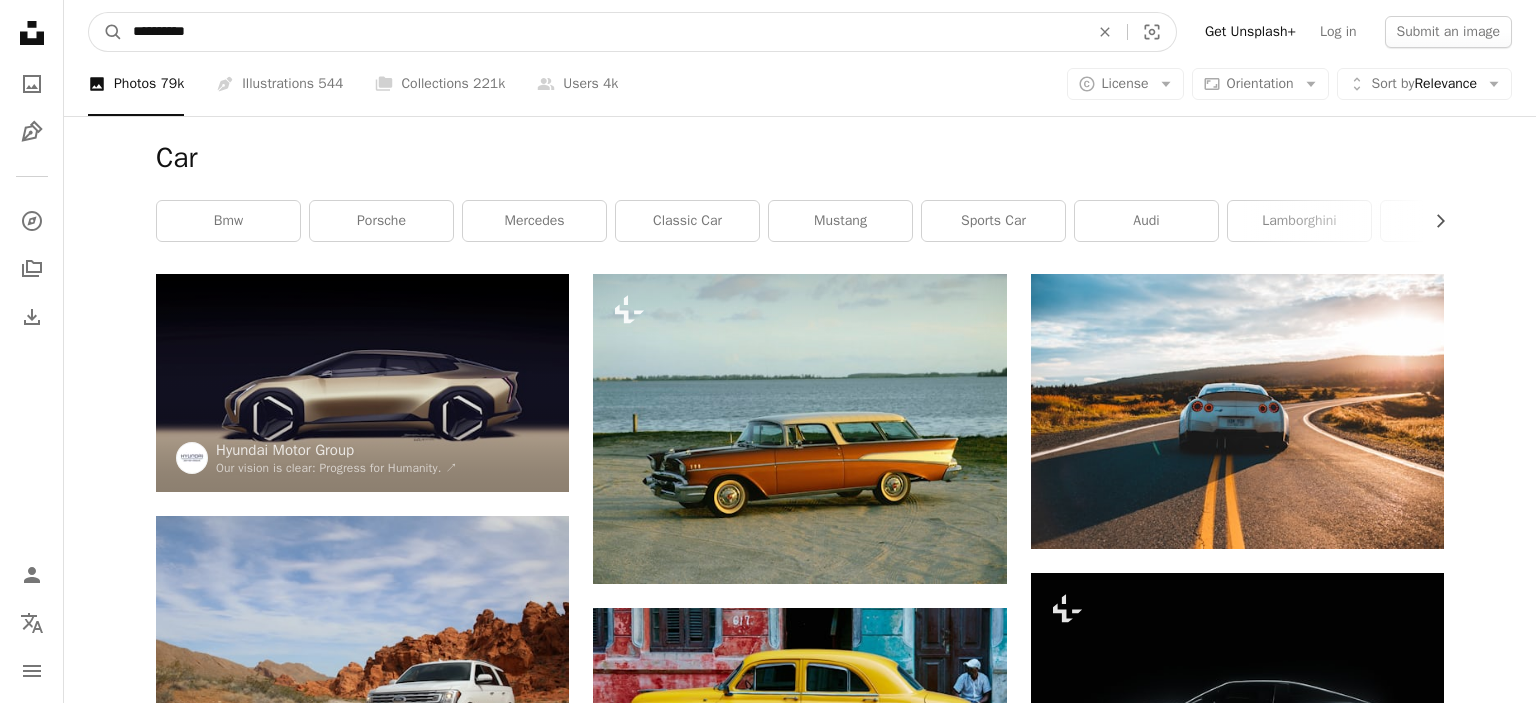 type on "**********" 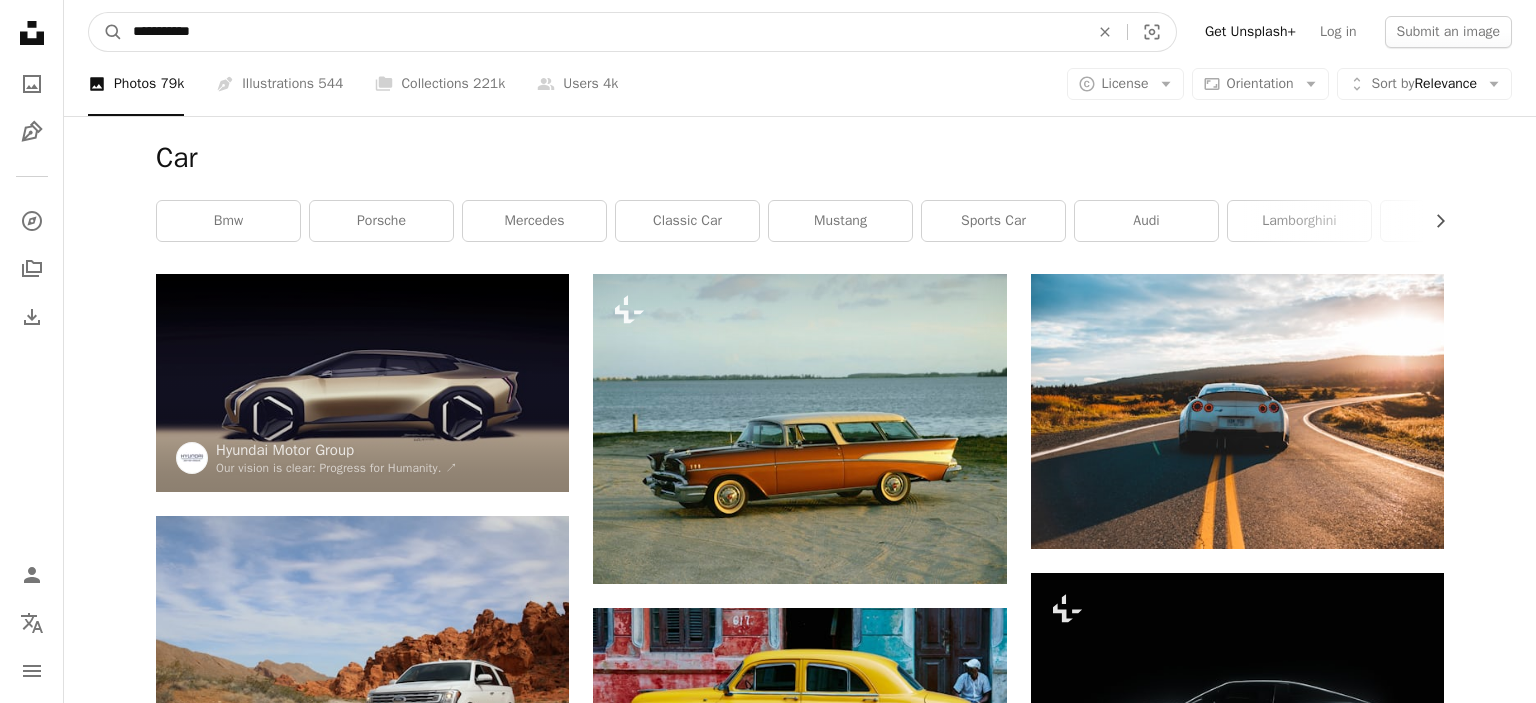 click on "A magnifying glass" at bounding box center [106, 32] 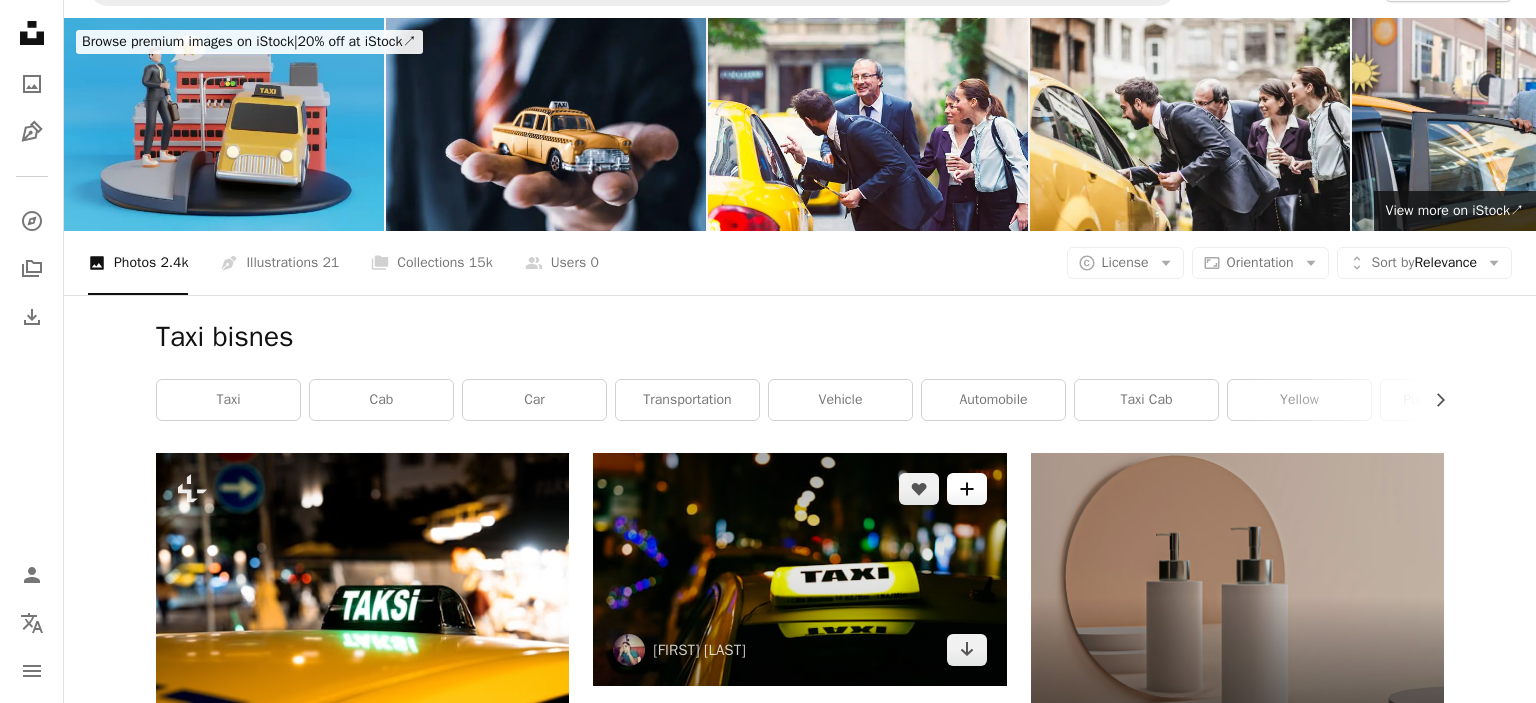 scroll, scrollTop: 0, scrollLeft: 0, axis: both 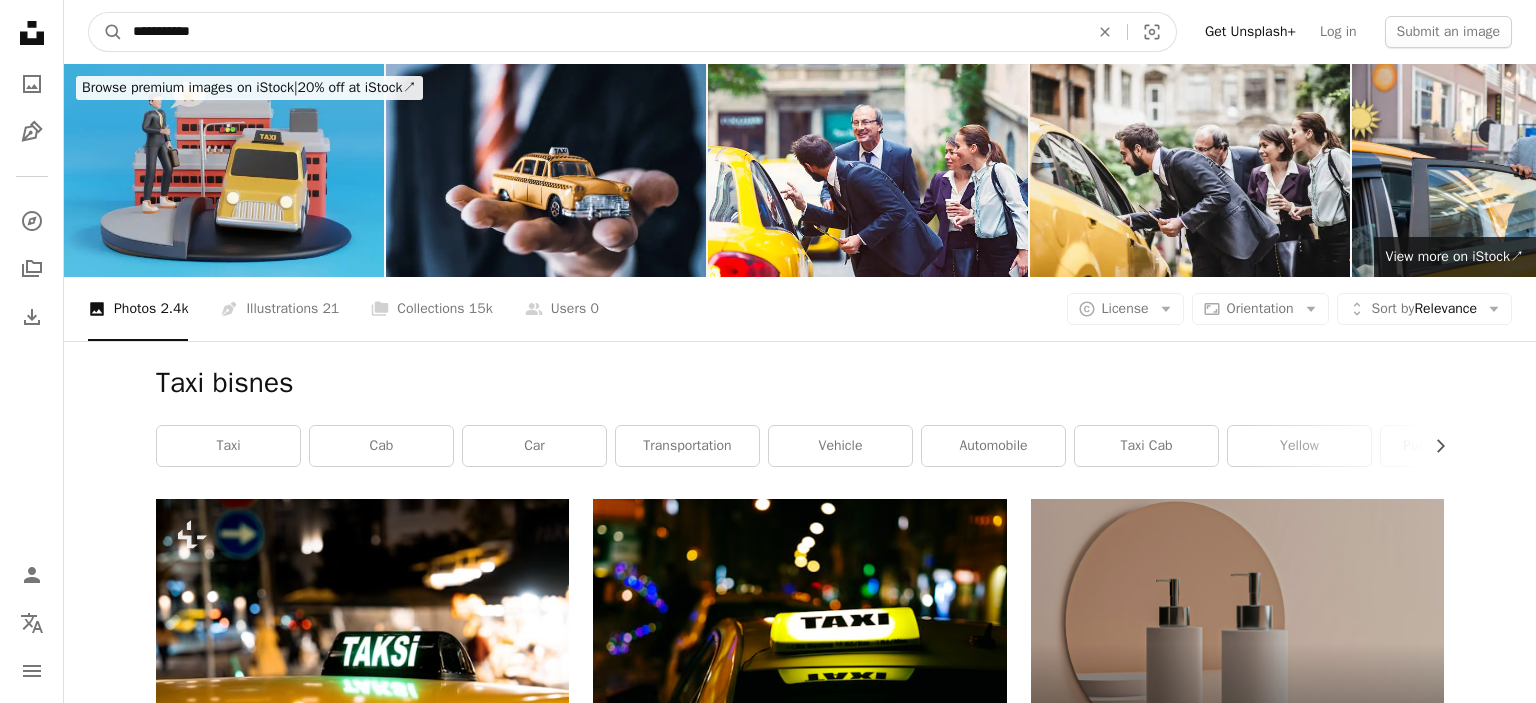 click on "**********" at bounding box center [603, 32] 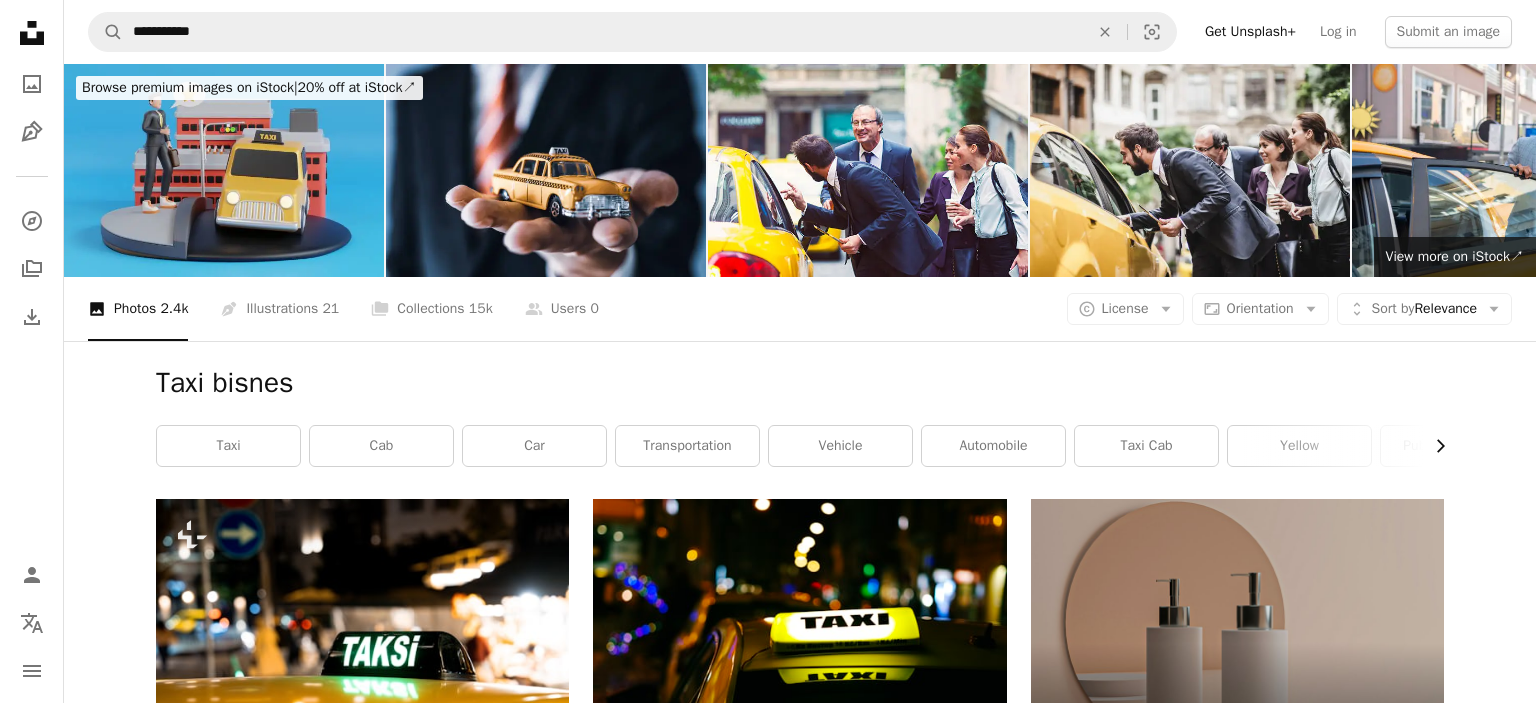 click on "Chevron right" 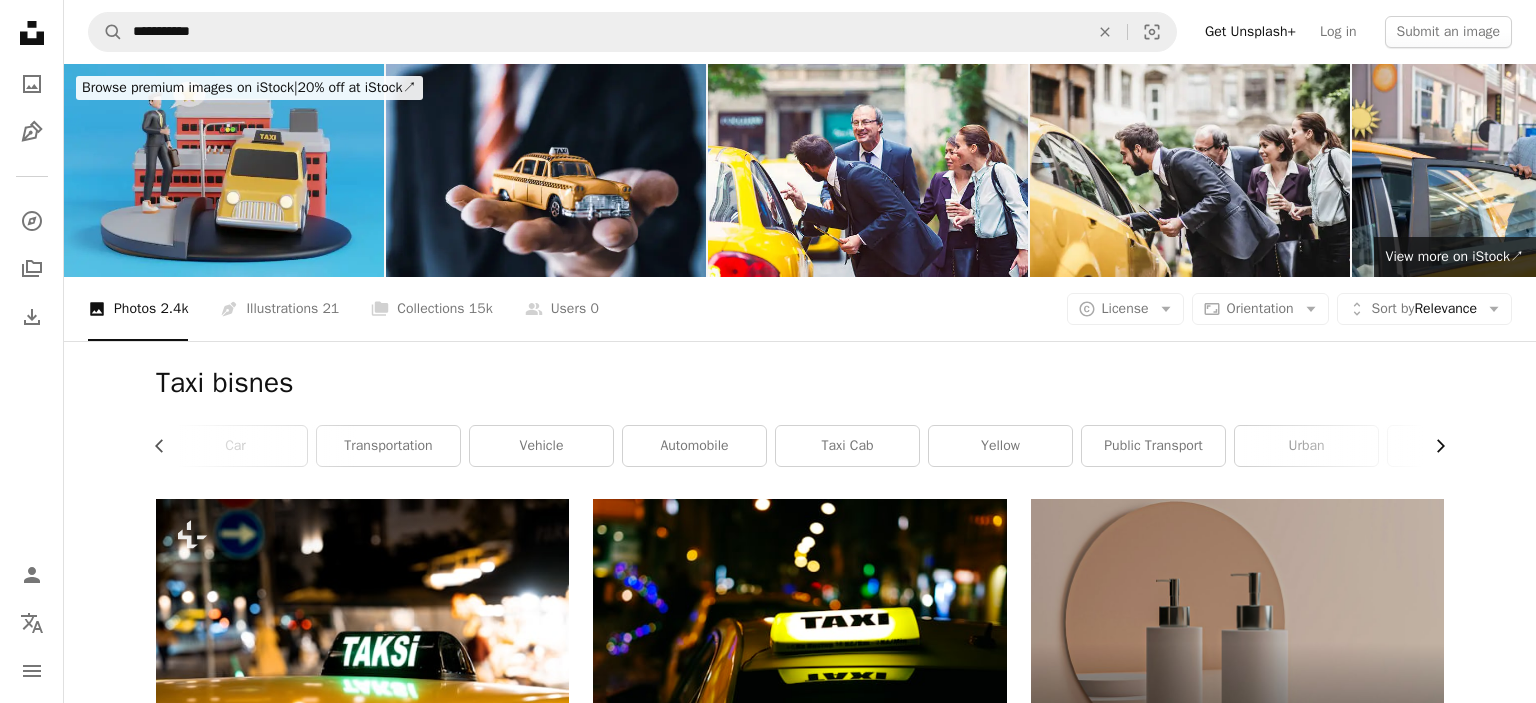scroll, scrollTop: 0, scrollLeft: 300, axis: horizontal 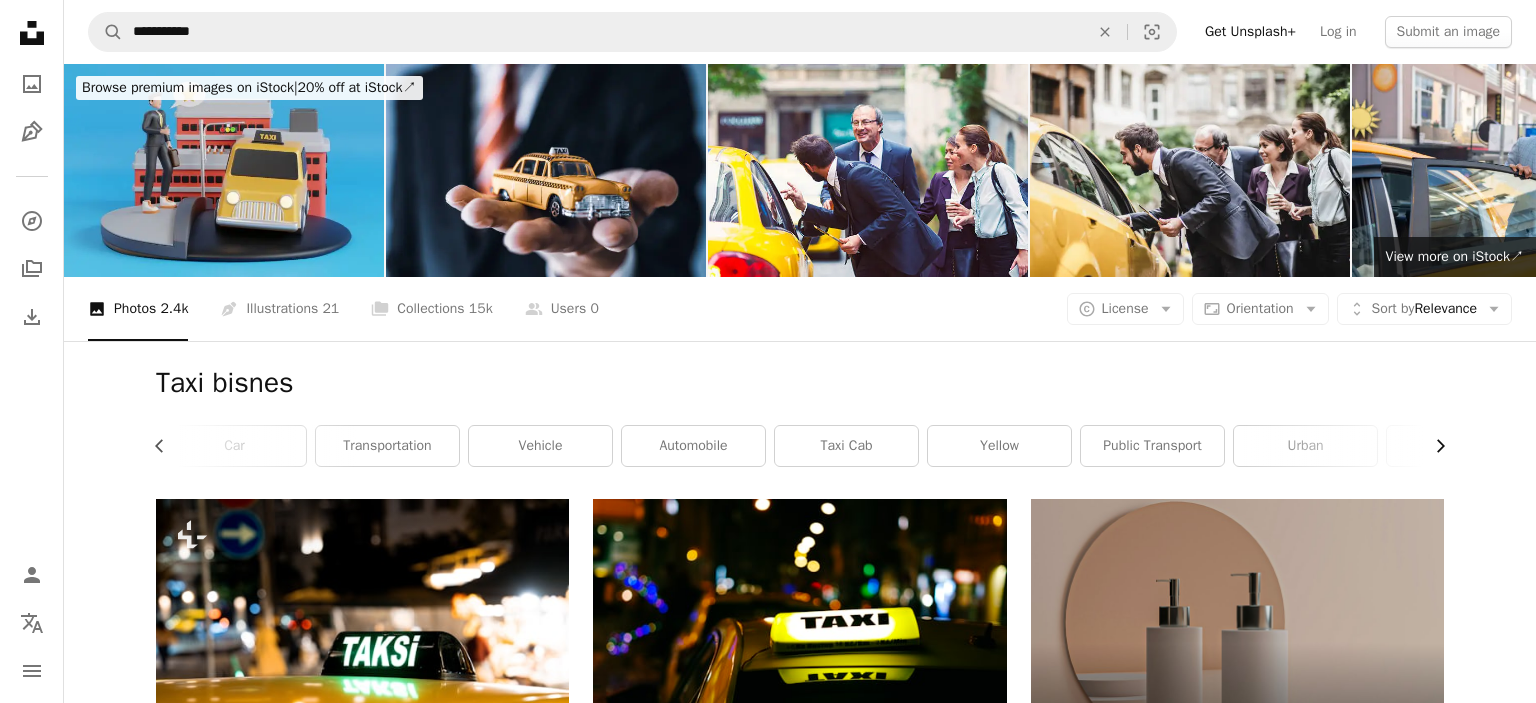 click on "Chevron right" 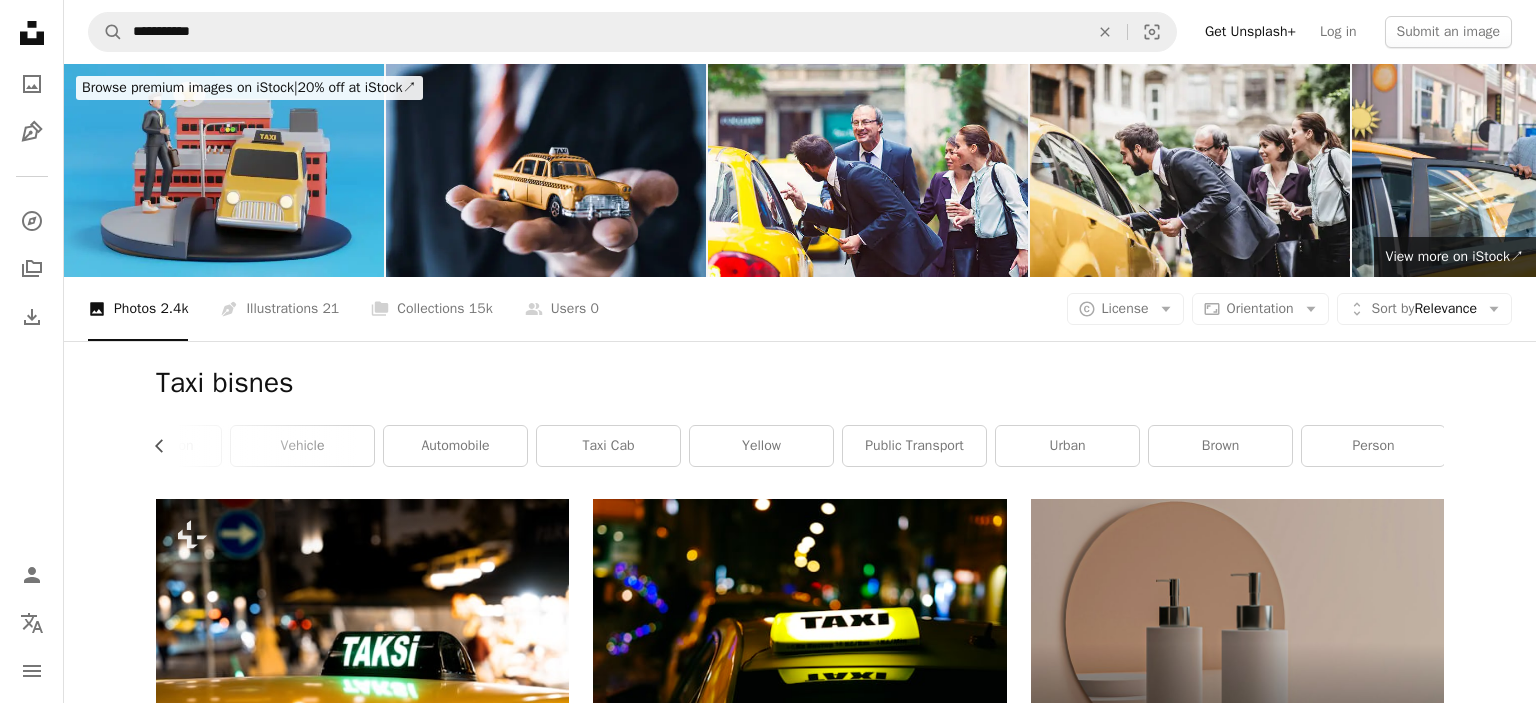 scroll, scrollTop: 0, scrollLeft: 540, axis: horizontal 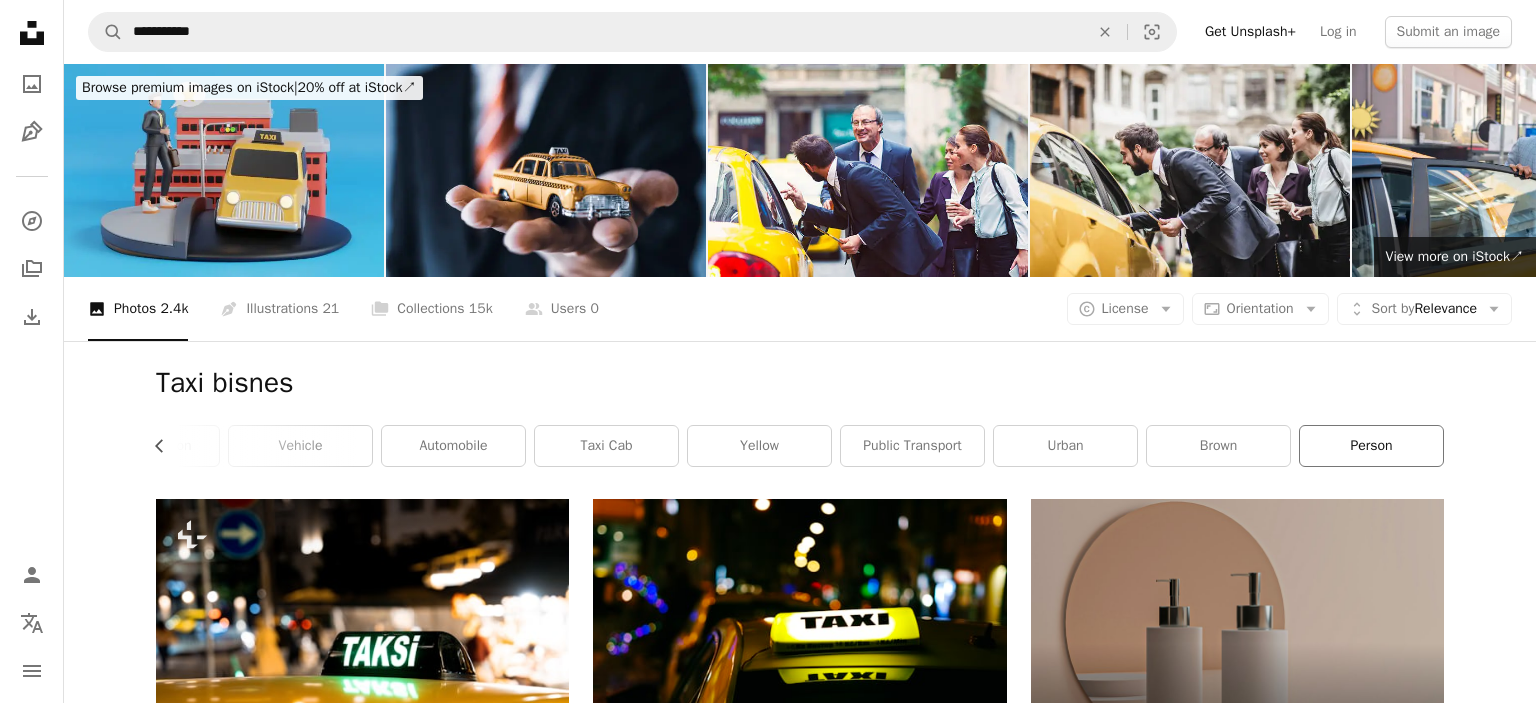 click on "person" at bounding box center [1371, 446] 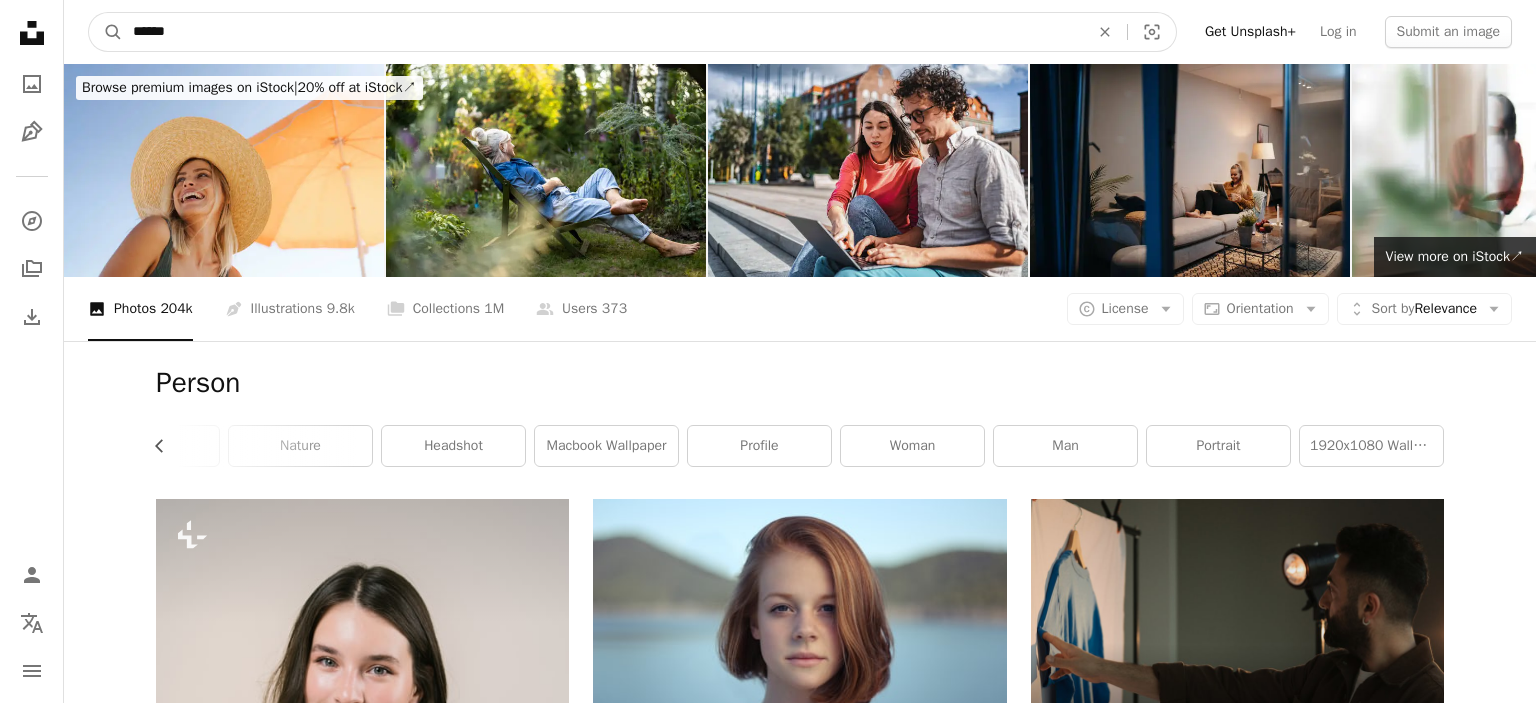 drag, startPoint x: 217, startPoint y: 38, endPoint x: 40, endPoint y: 15, distance: 178.4881 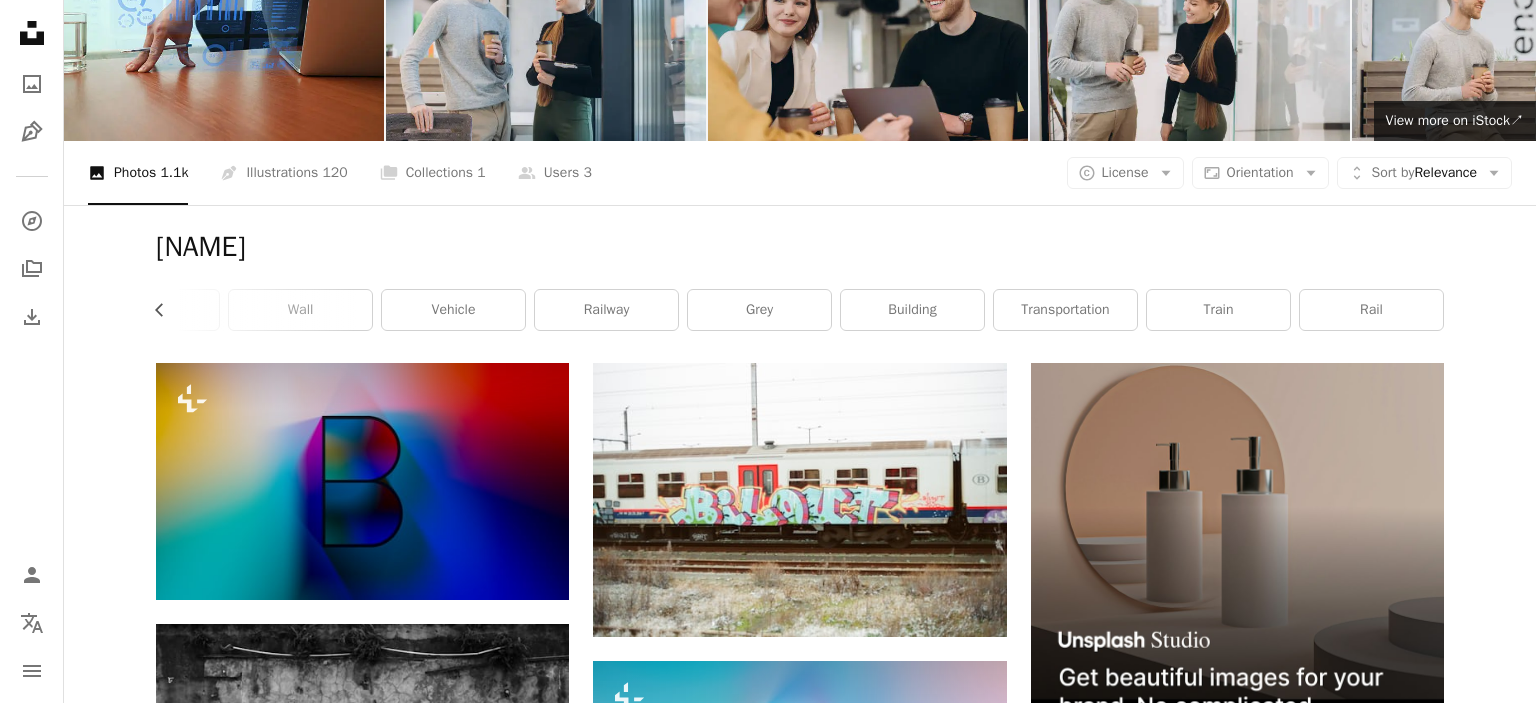scroll, scrollTop: 0, scrollLeft: 0, axis: both 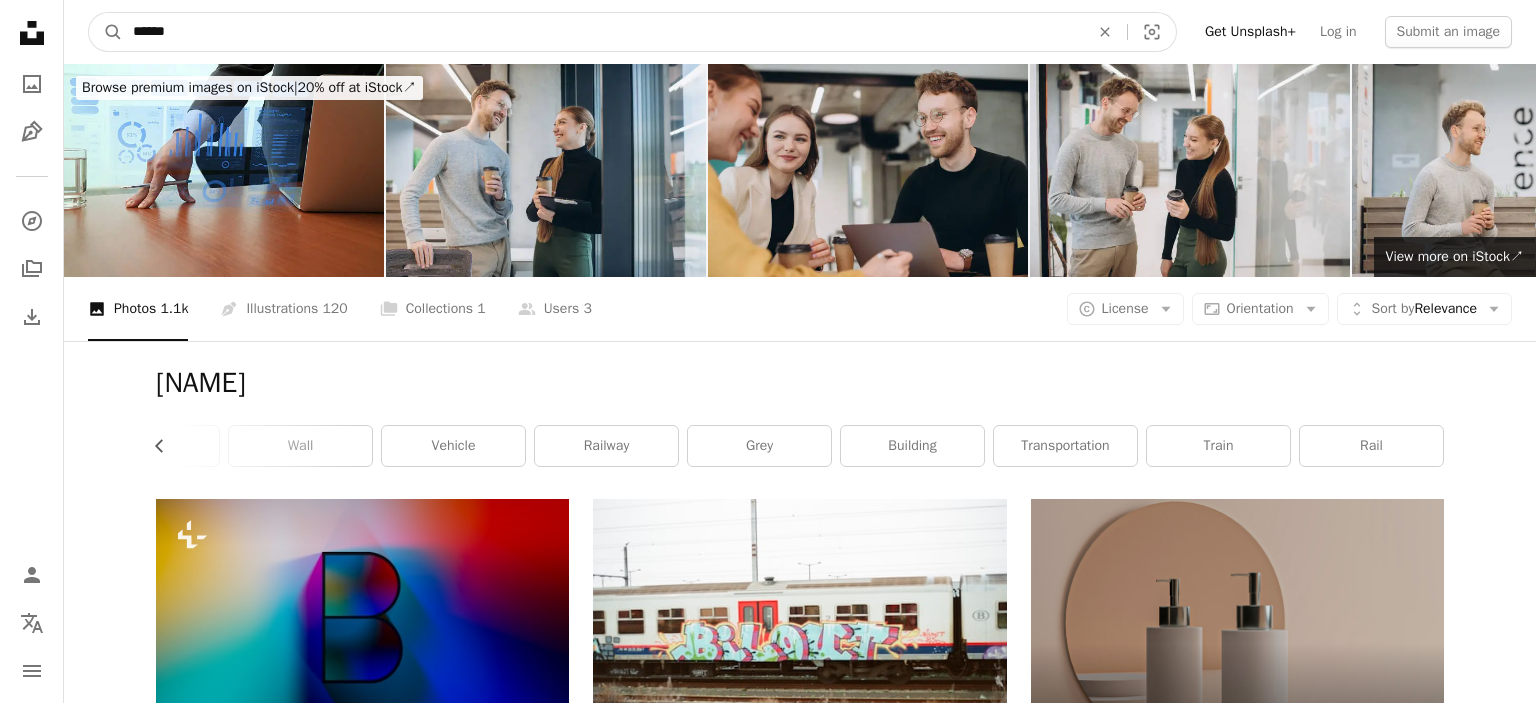 click on "******" at bounding box center [603, 32] 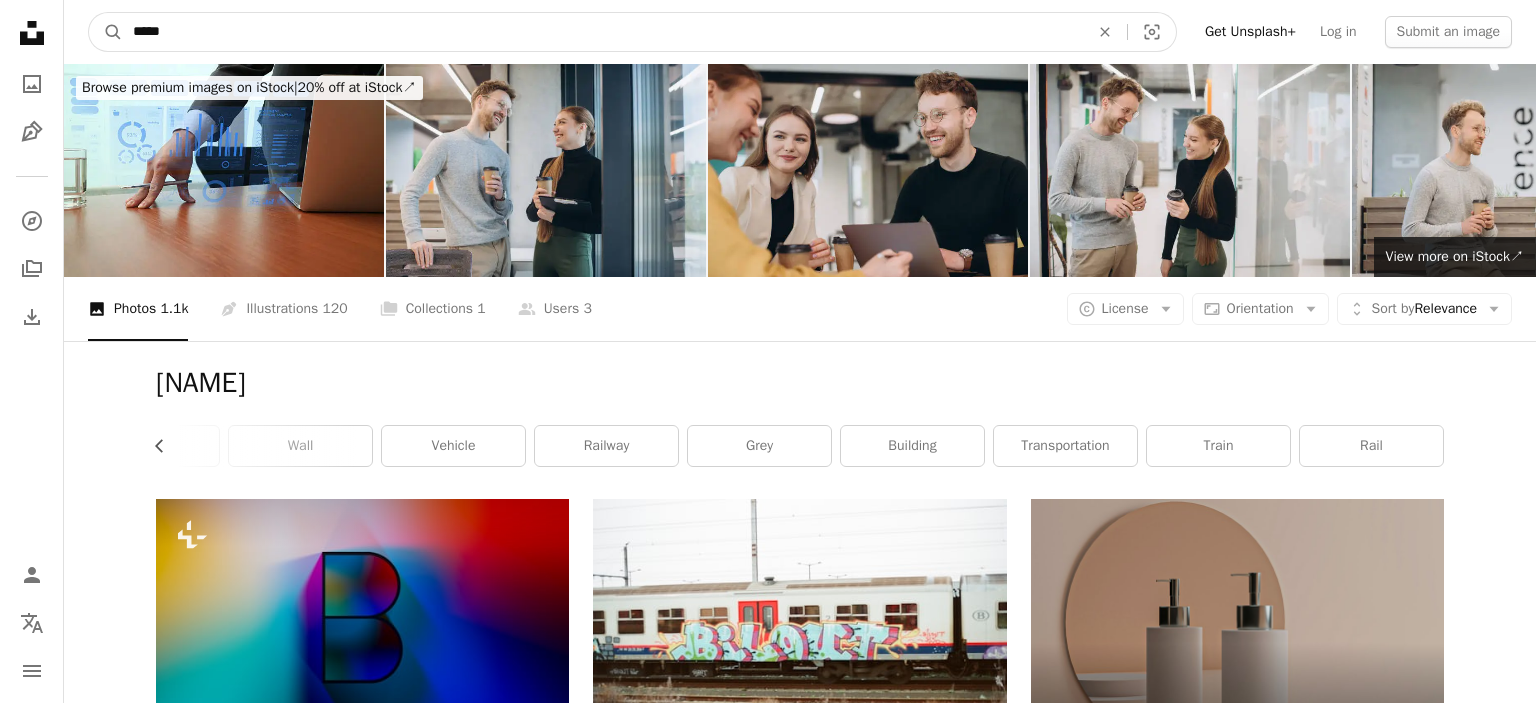 drag, startPoint x: 252, startPoint y: 34, endPoint x: 86, endPoint y: 36, distance: 166.01205 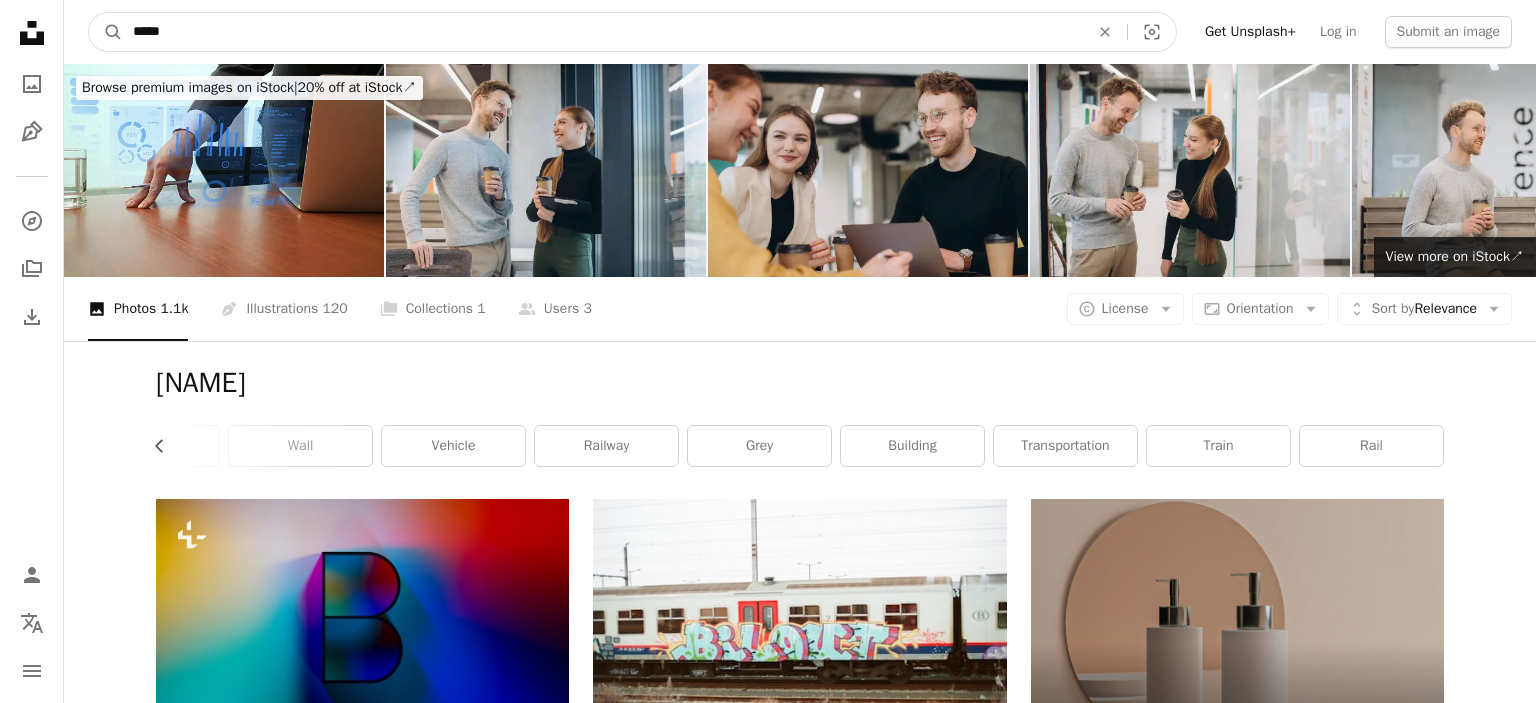 paste on "***" 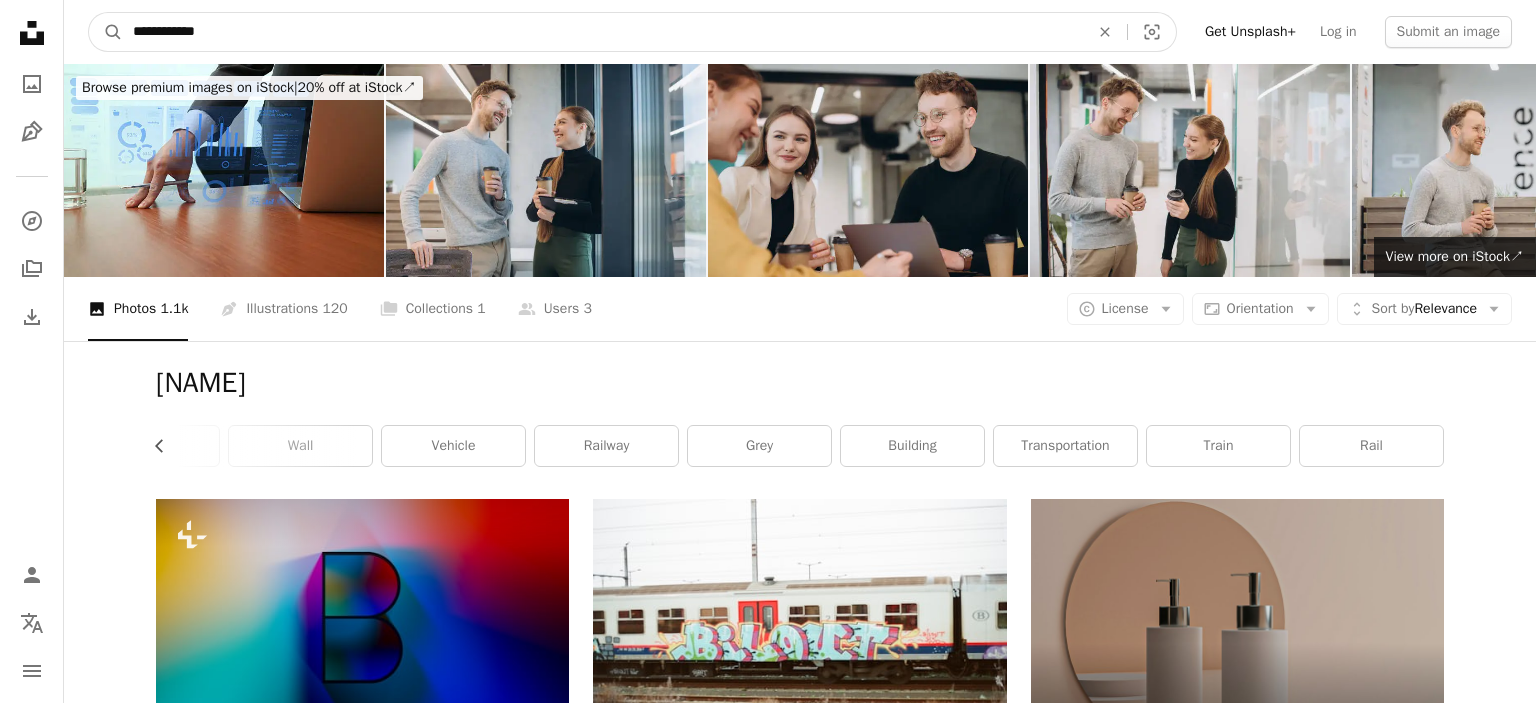 type on "**********" 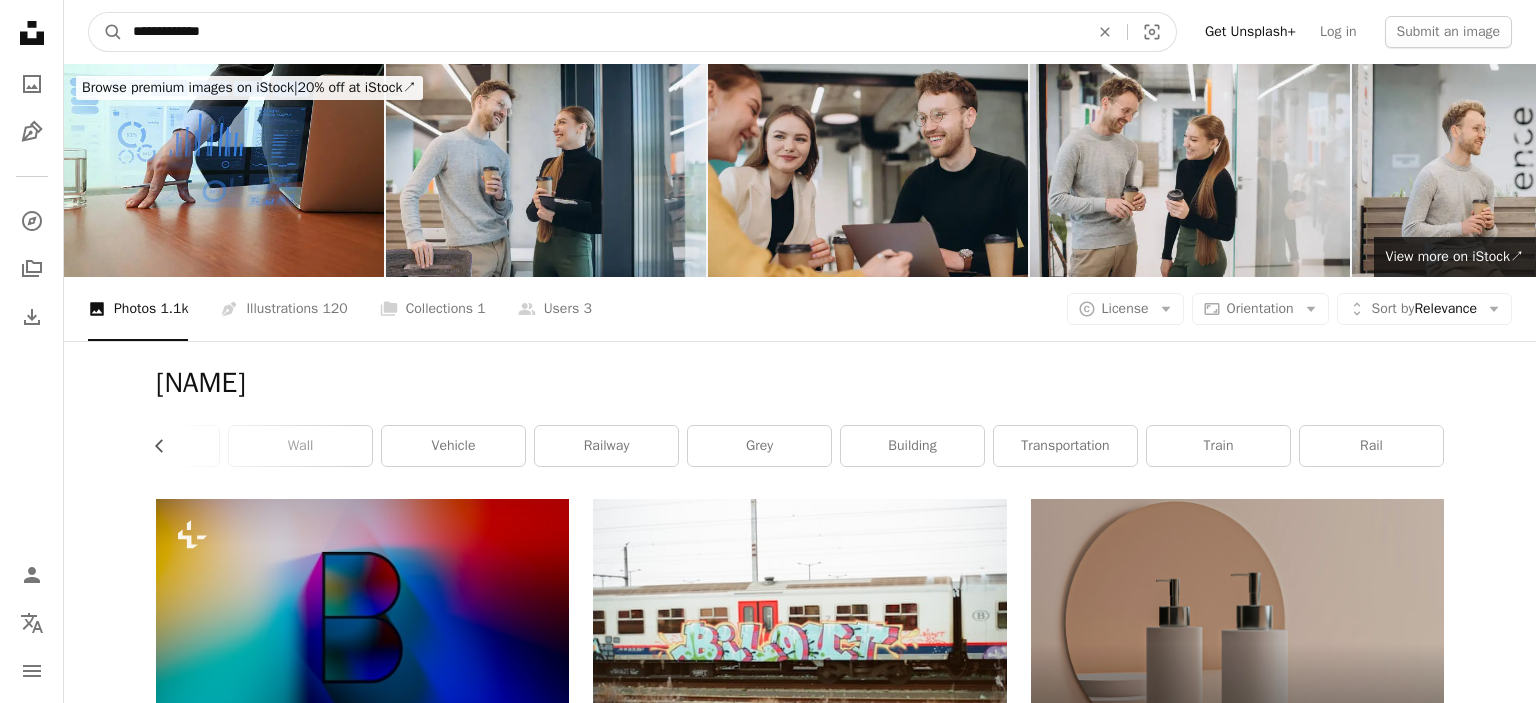 click on "A magnifying glass" at bounding box center [106, 32] 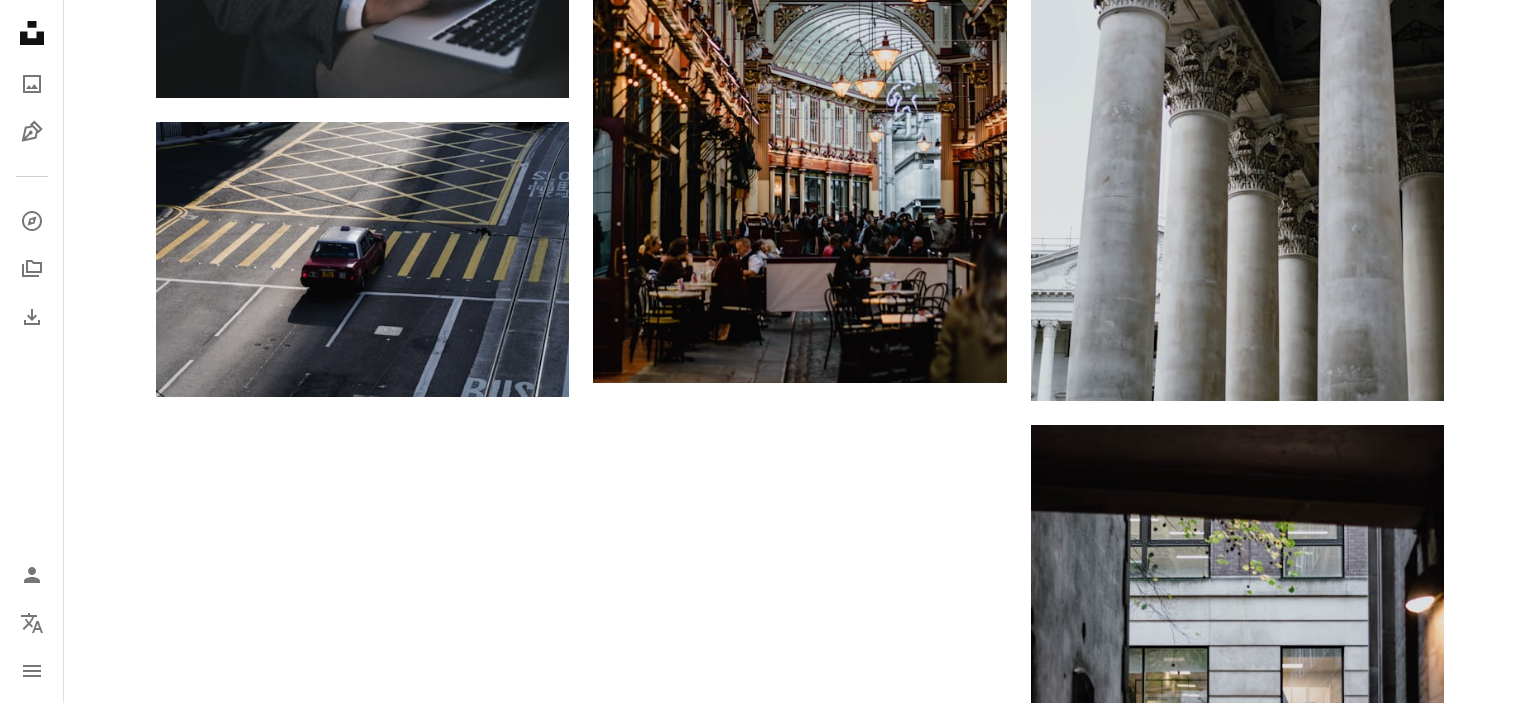 scroll, scrollTop: 3197, scrollLeft: 0, axis: vertical 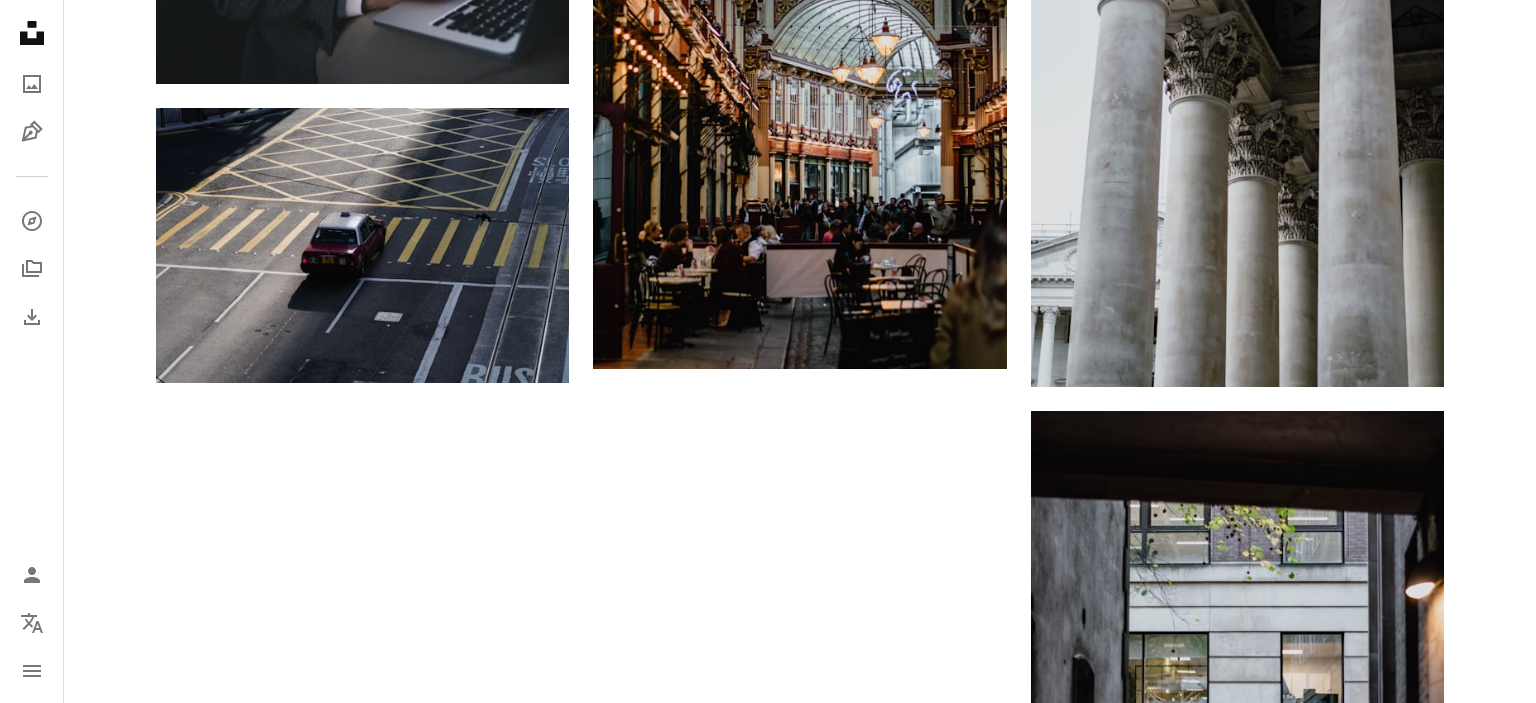 click on "Load more" at bounding box center (800, 1111) 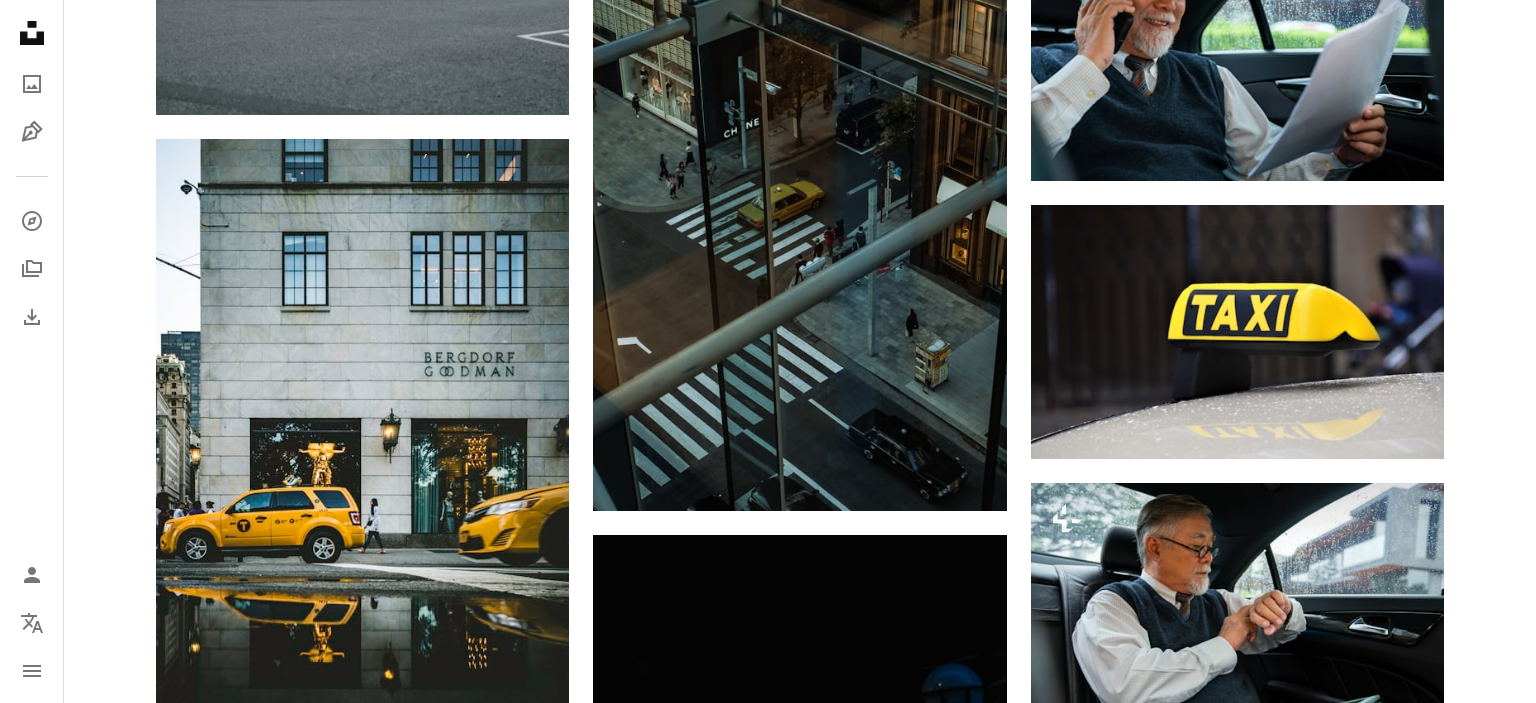 scroll, scrollTop: 7421, scrollLeft: 0, axis: vertical 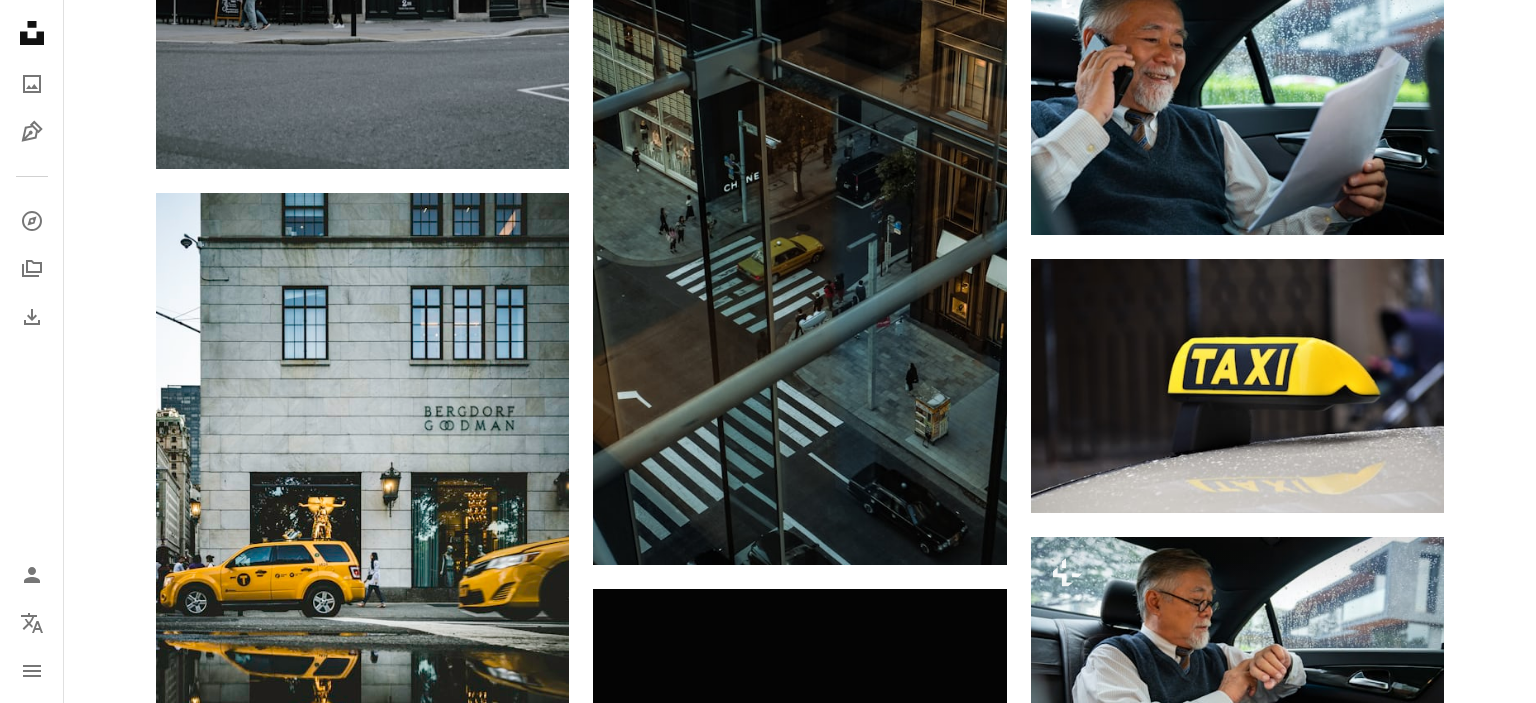 click 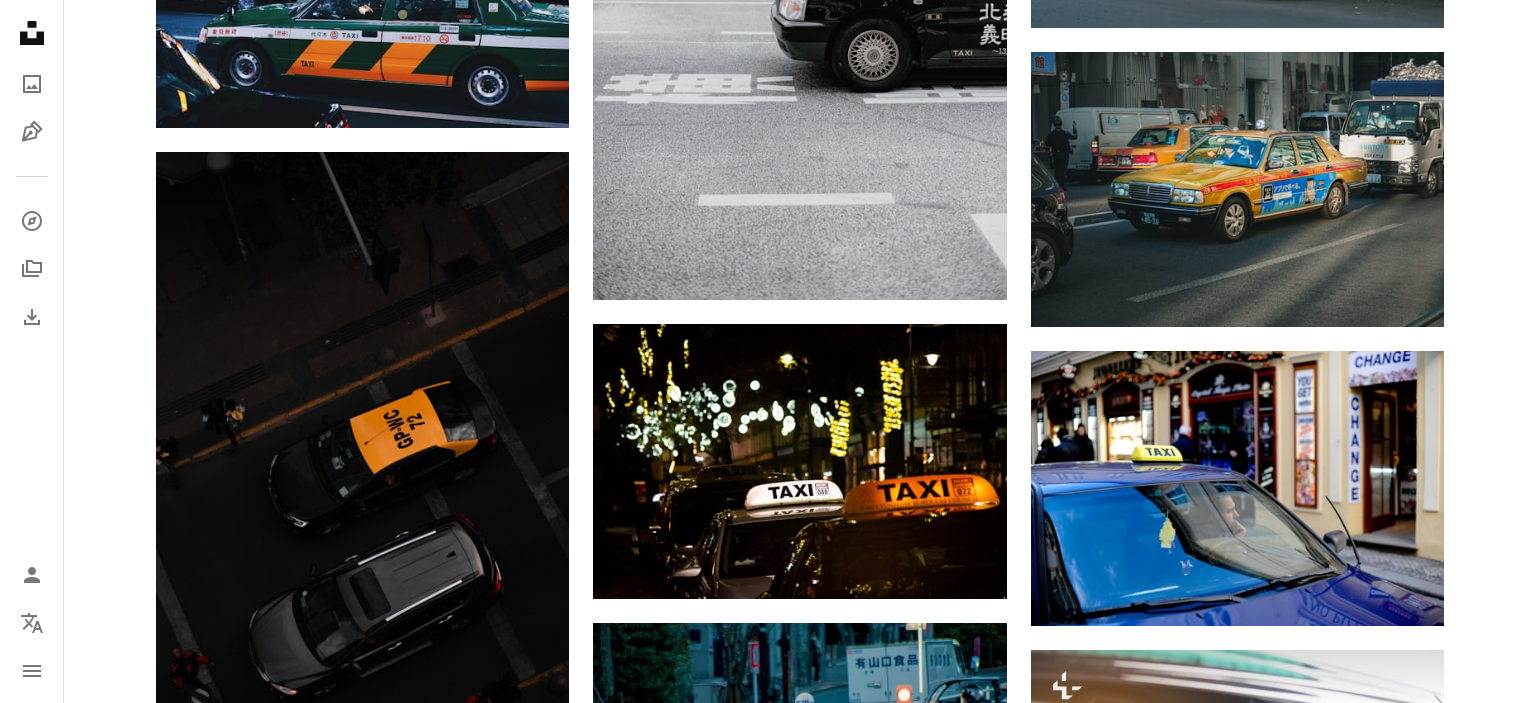 scroll, scrollTop: 23437, scrollLeft: 0, axis: vertical 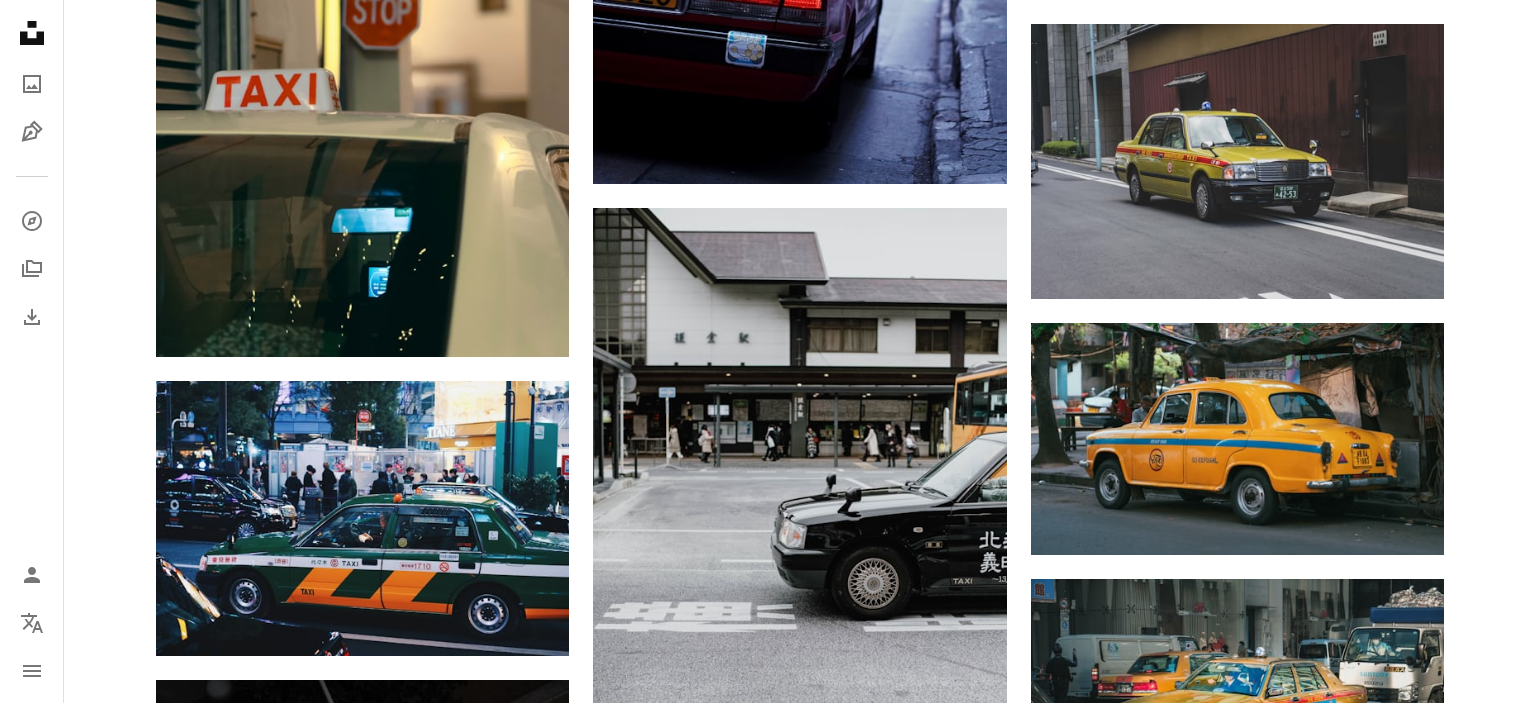click at bounding box center [1237, 1615] 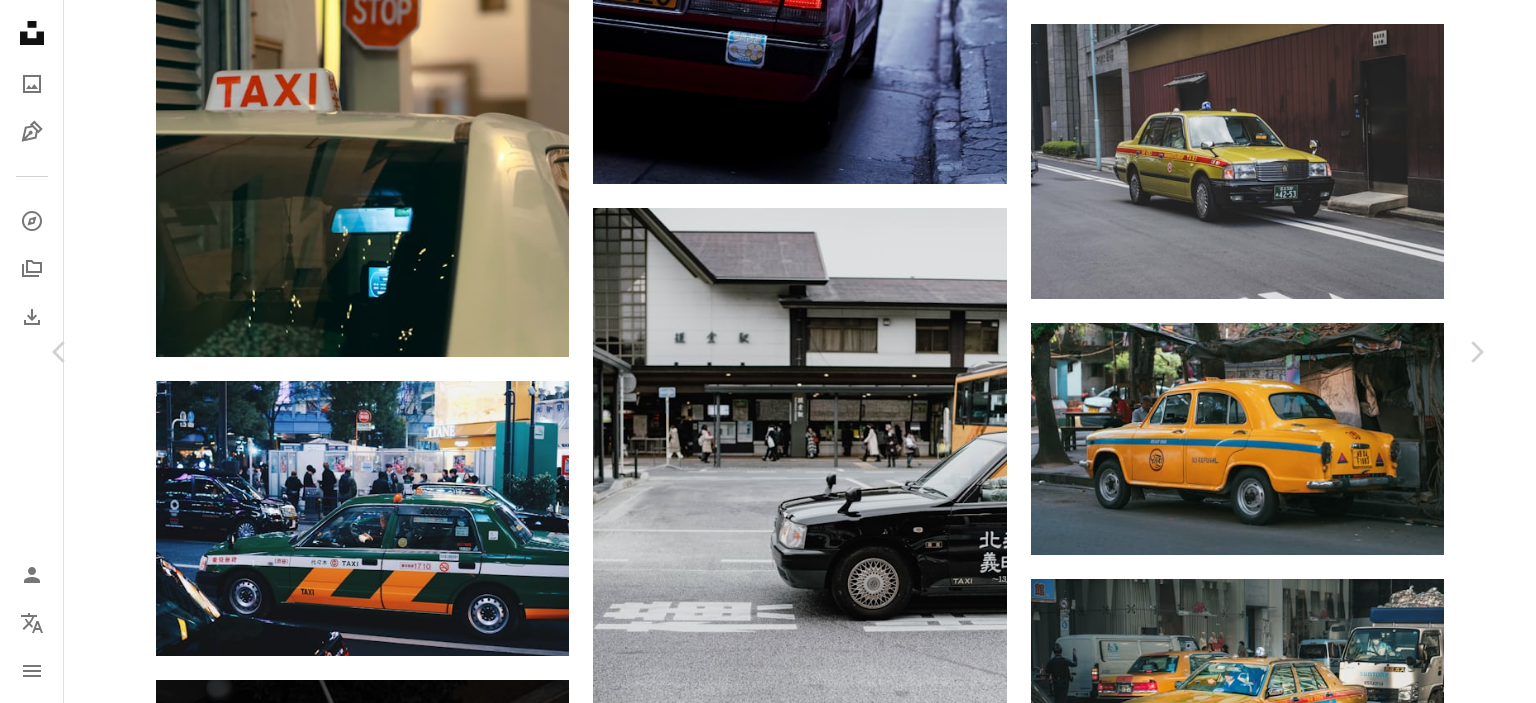 click on "Chevron down" 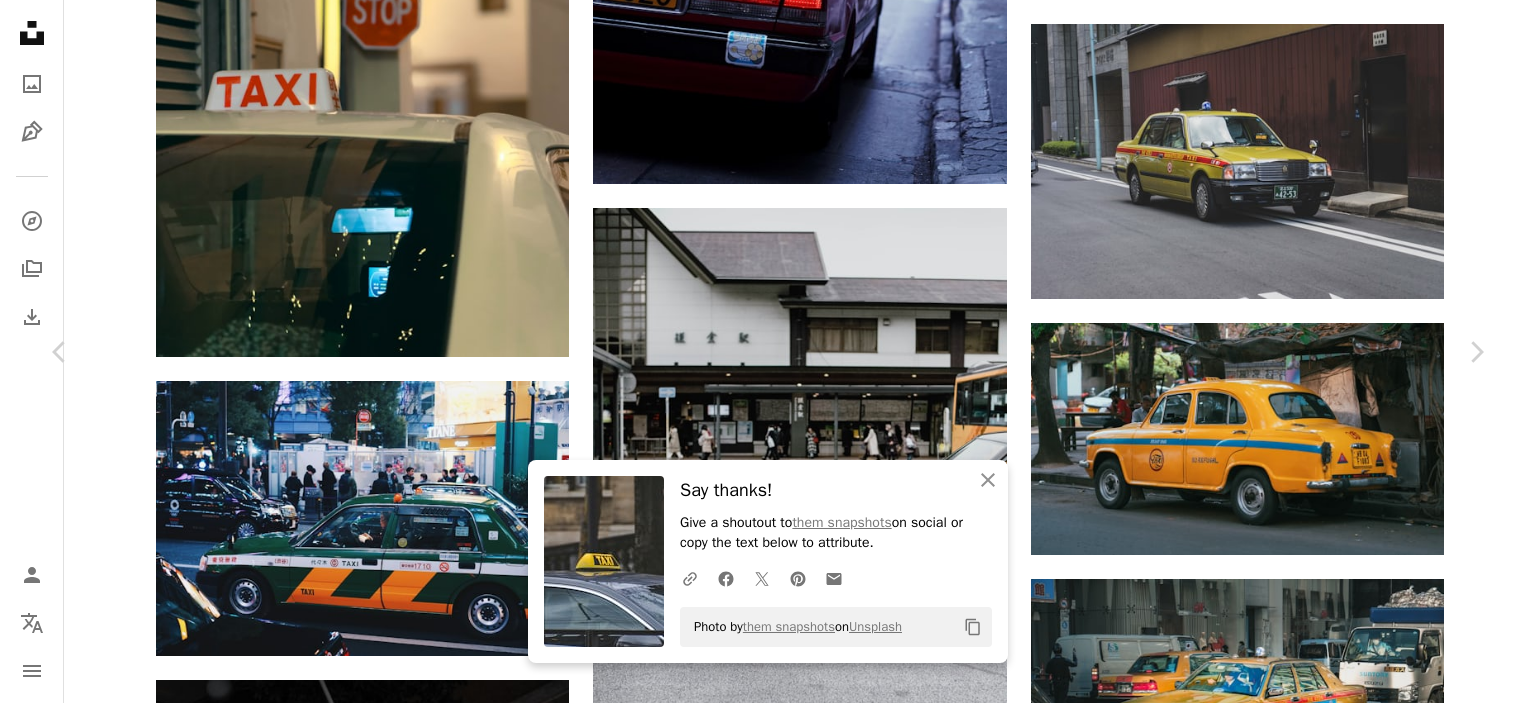 click on "An X shape" at bounding box center [20, 20] 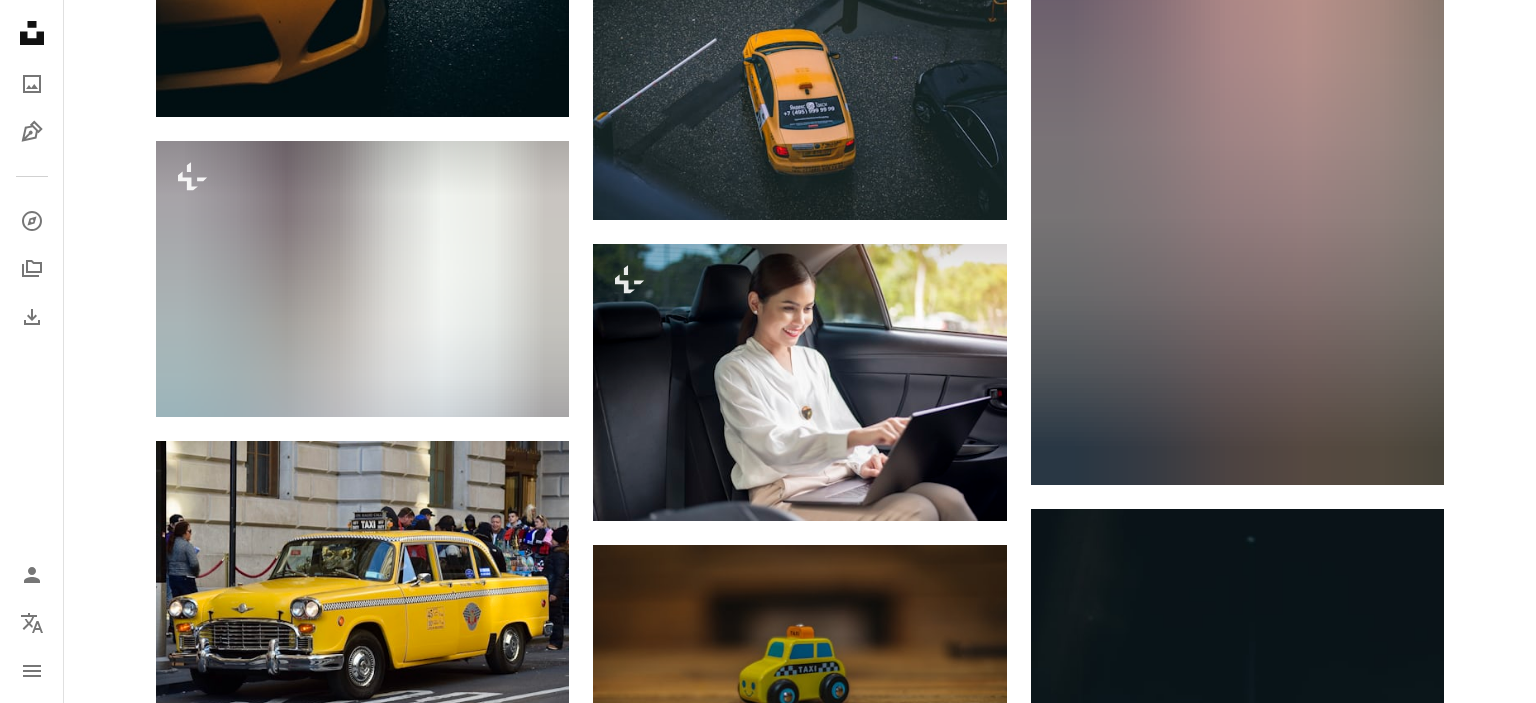 scroll, scrollTop: 31357, scrollLeft: 0, axis: vertical 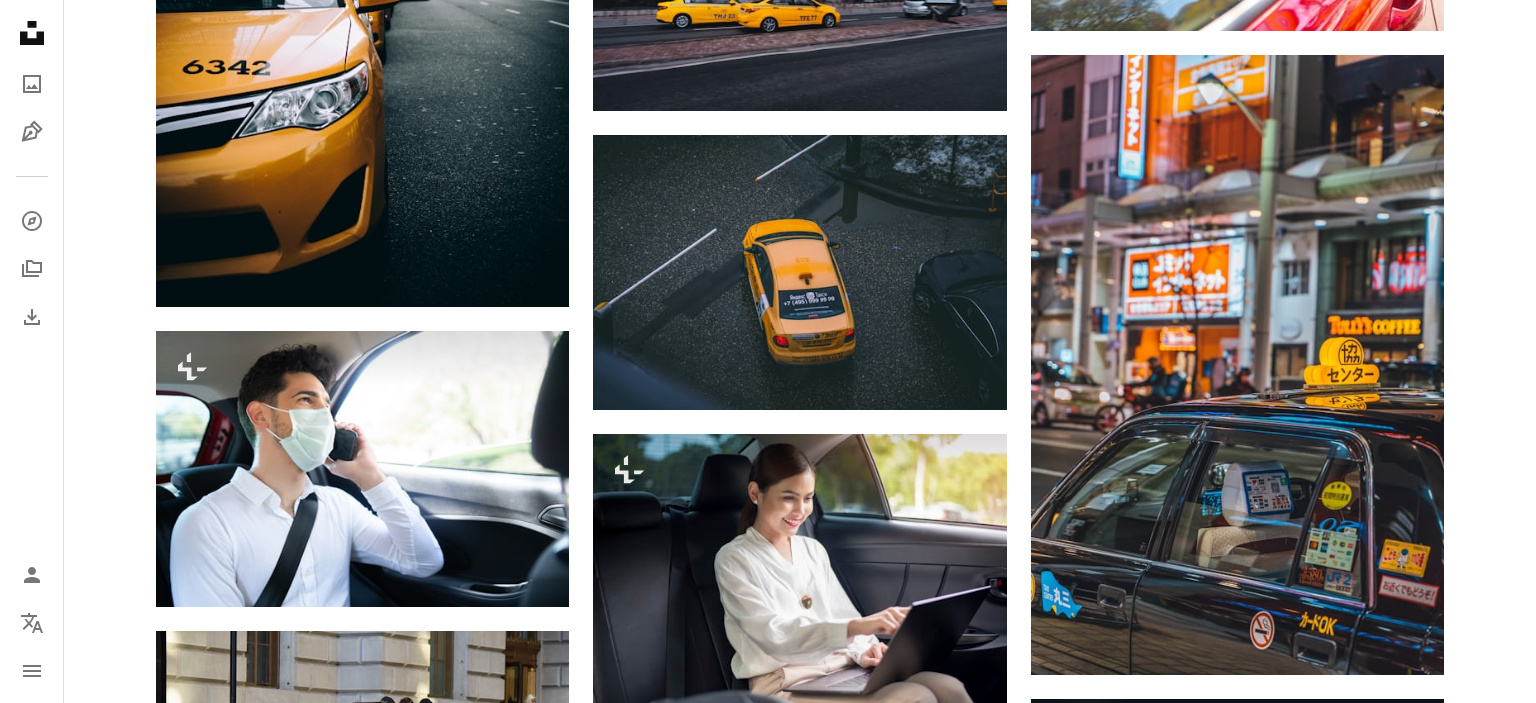 click at bounding box center (1237, 1639) 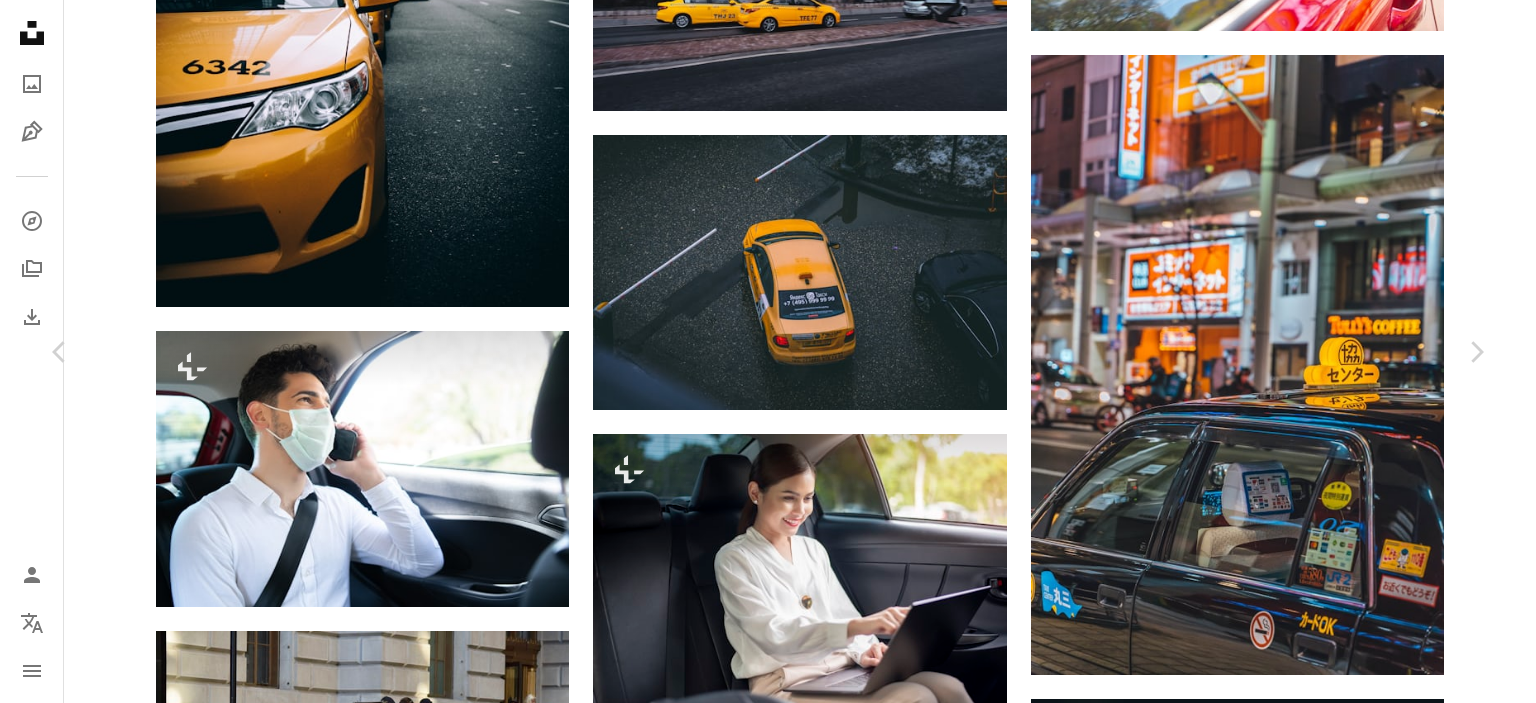 click on "Chevron down" 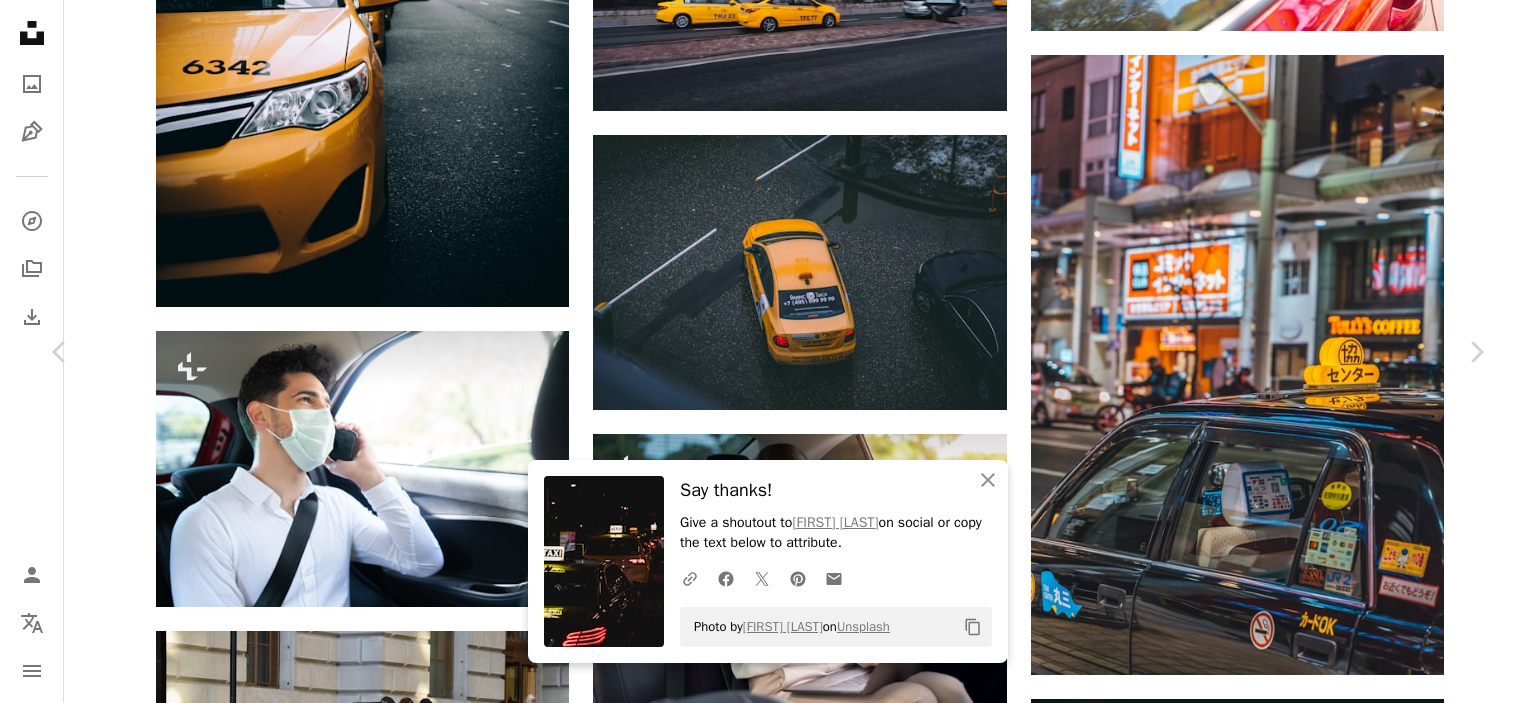 click on "An X shape" at bounding box center (20, 20) 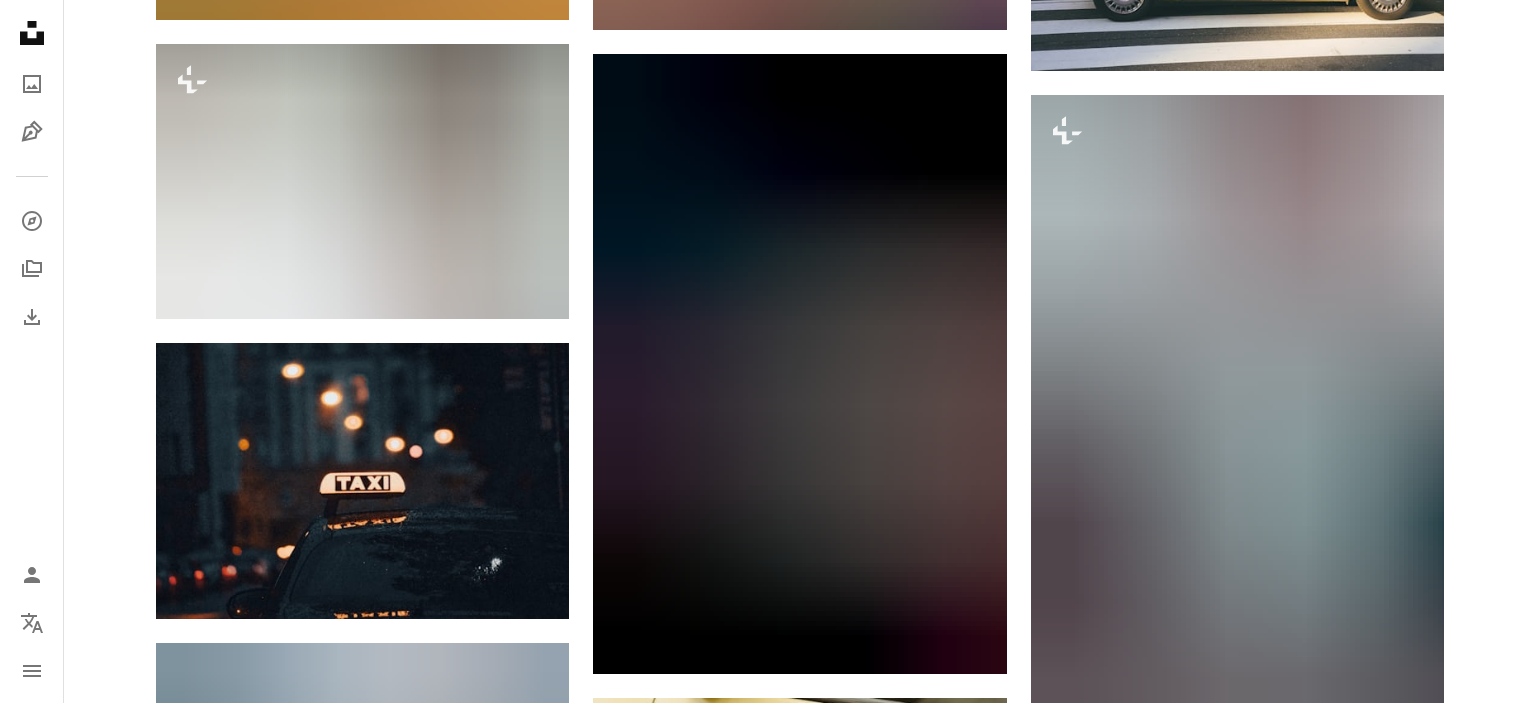 scroll, scrollTop: 34525, scrollLeft: 0, axis: vertical 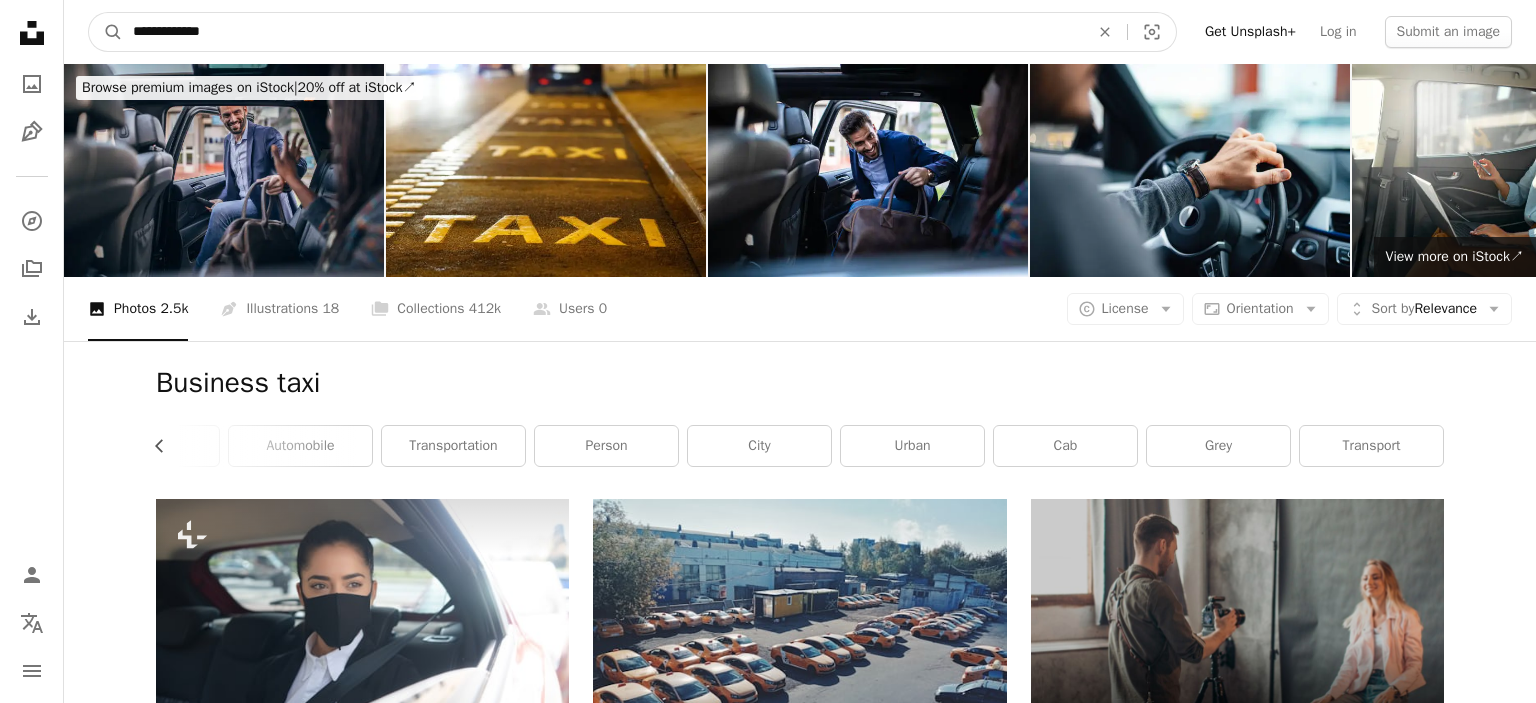 drag, startPoint x: 184, startPoint y: 36, endPoint x: 112, endPoint y: 31, distance: 72.1734 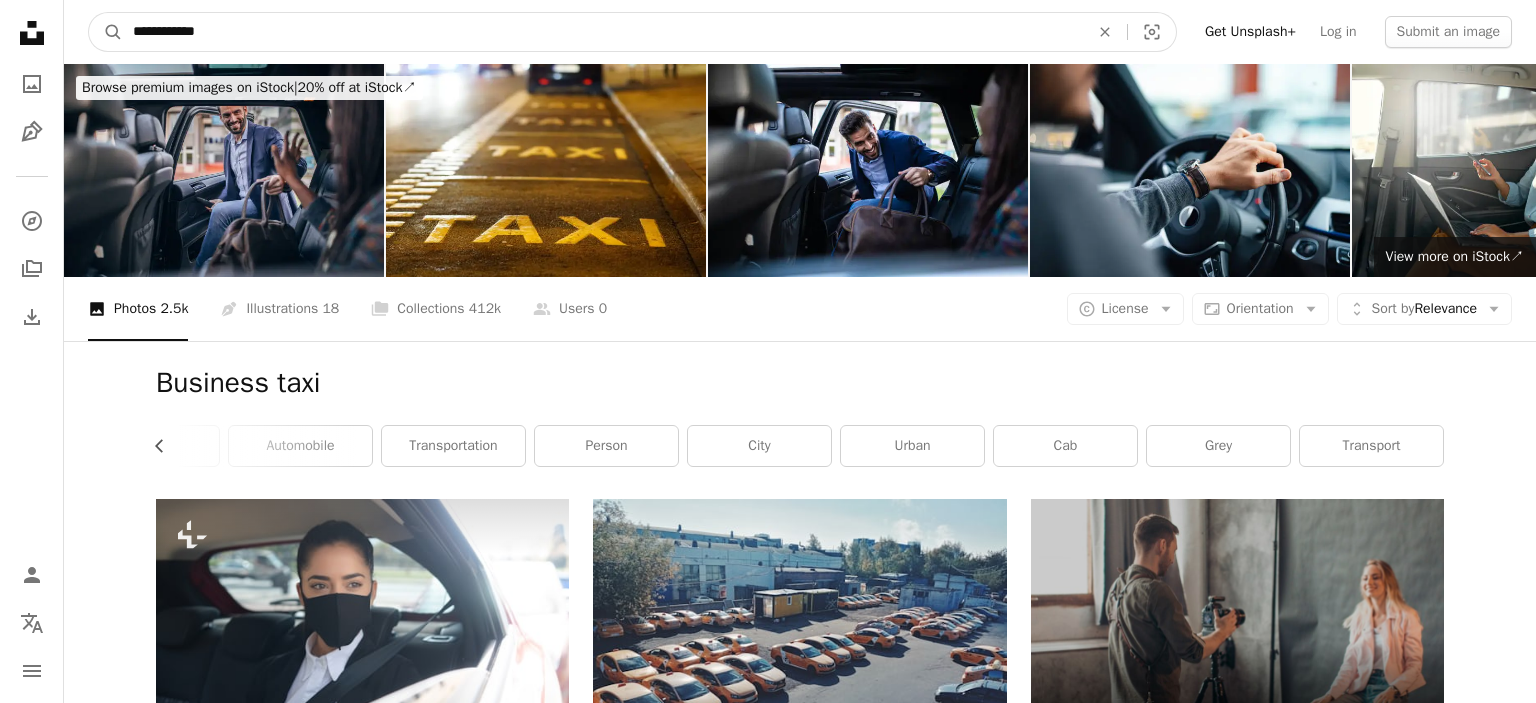 type on "**********" 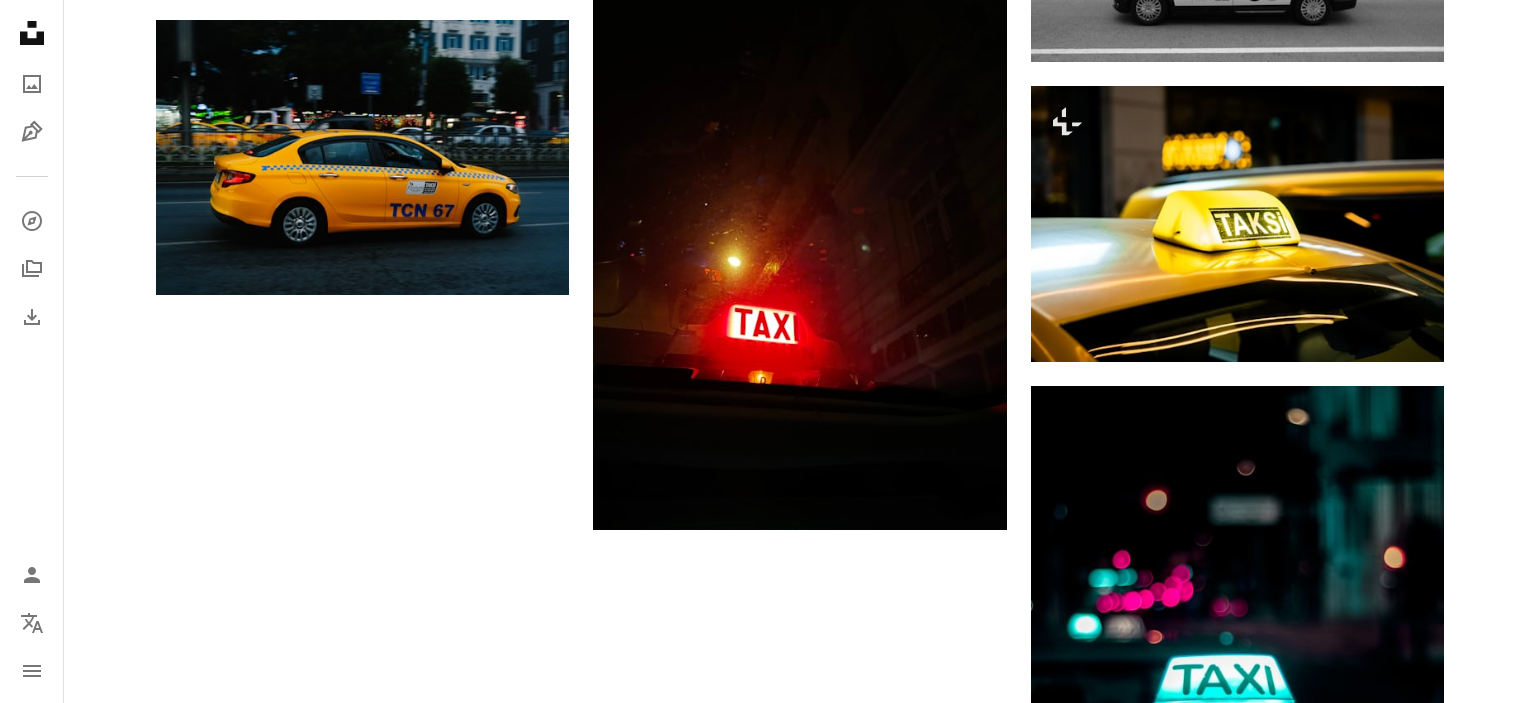 scroll, scrollTop: 2781, scrollLeft: 0, axis: vertical 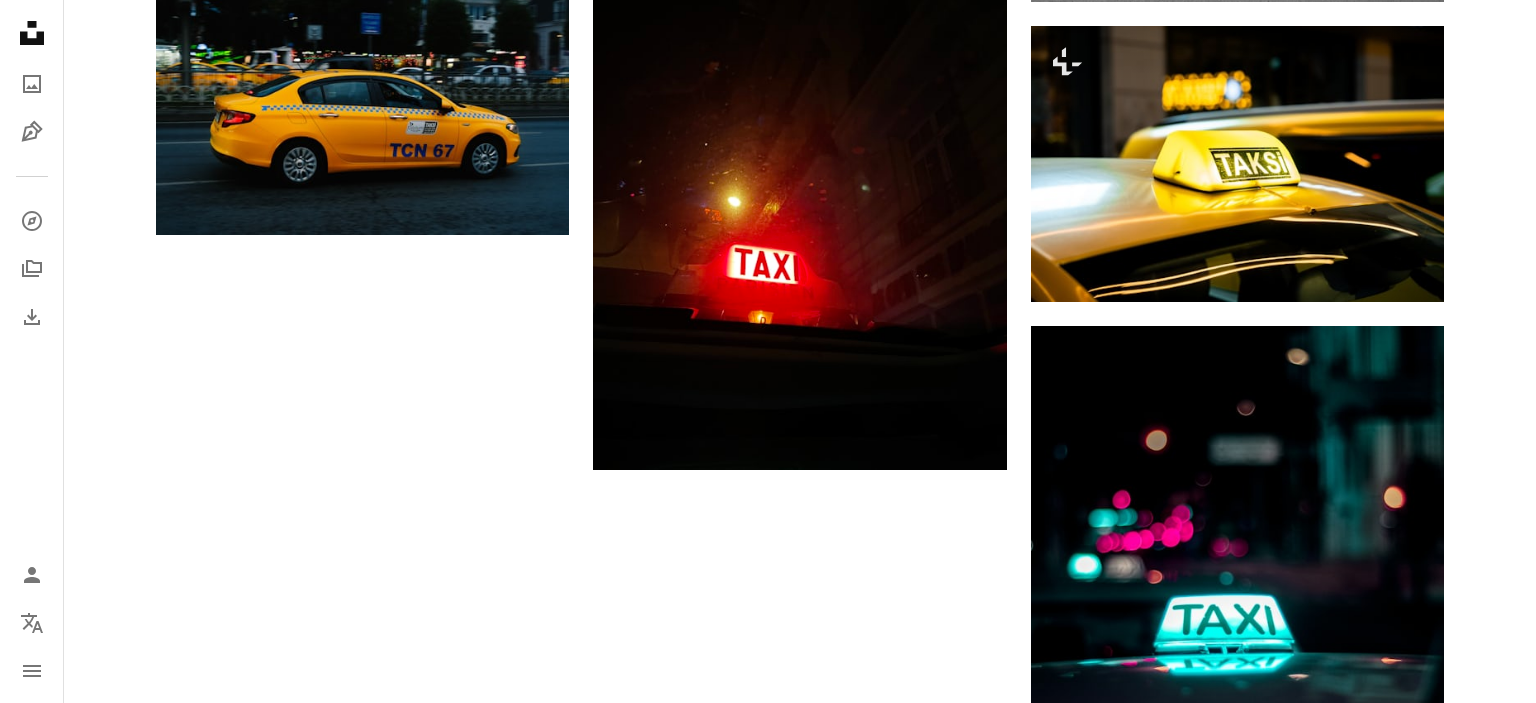 click on "Load more" at bounding box center (800, 819) 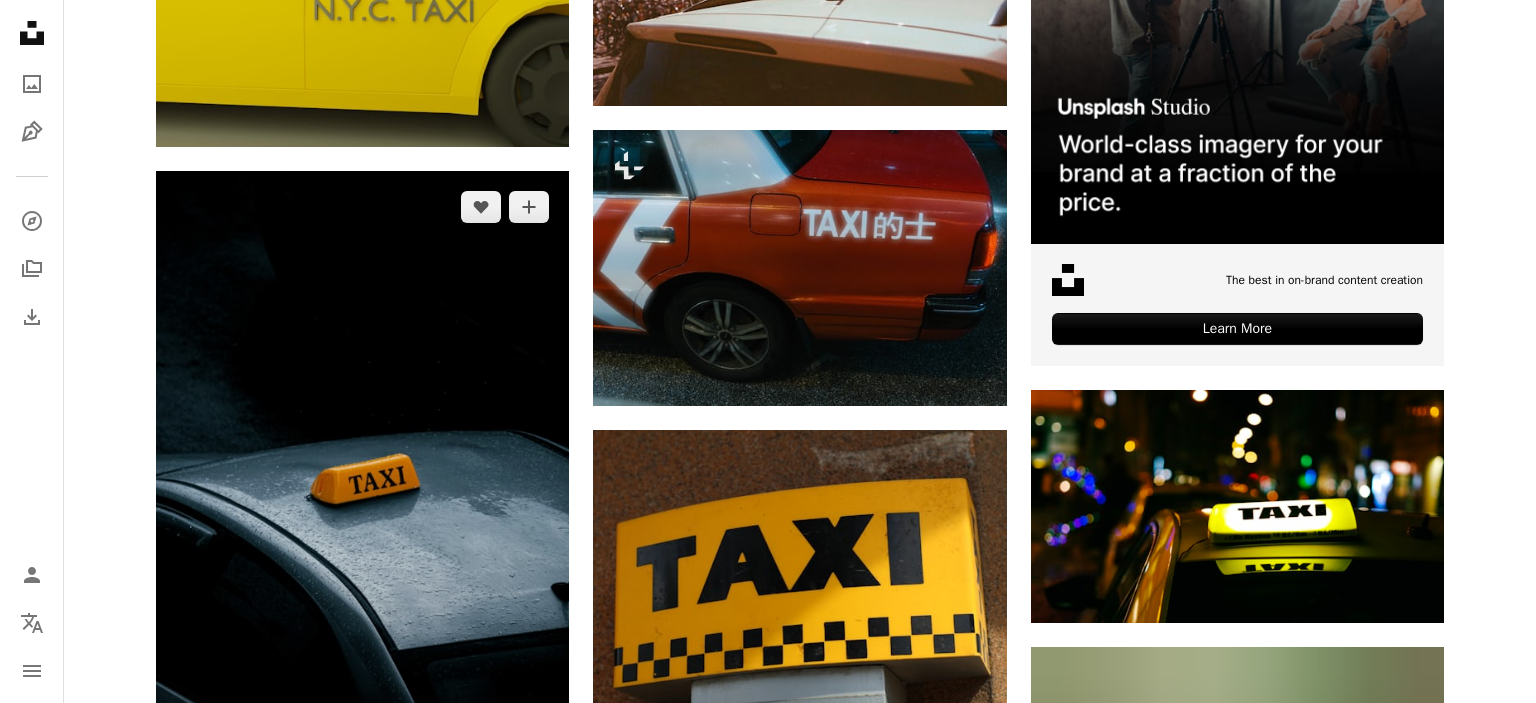 scroll, scrollTop: 0, scrollLeft: 0, axis: both 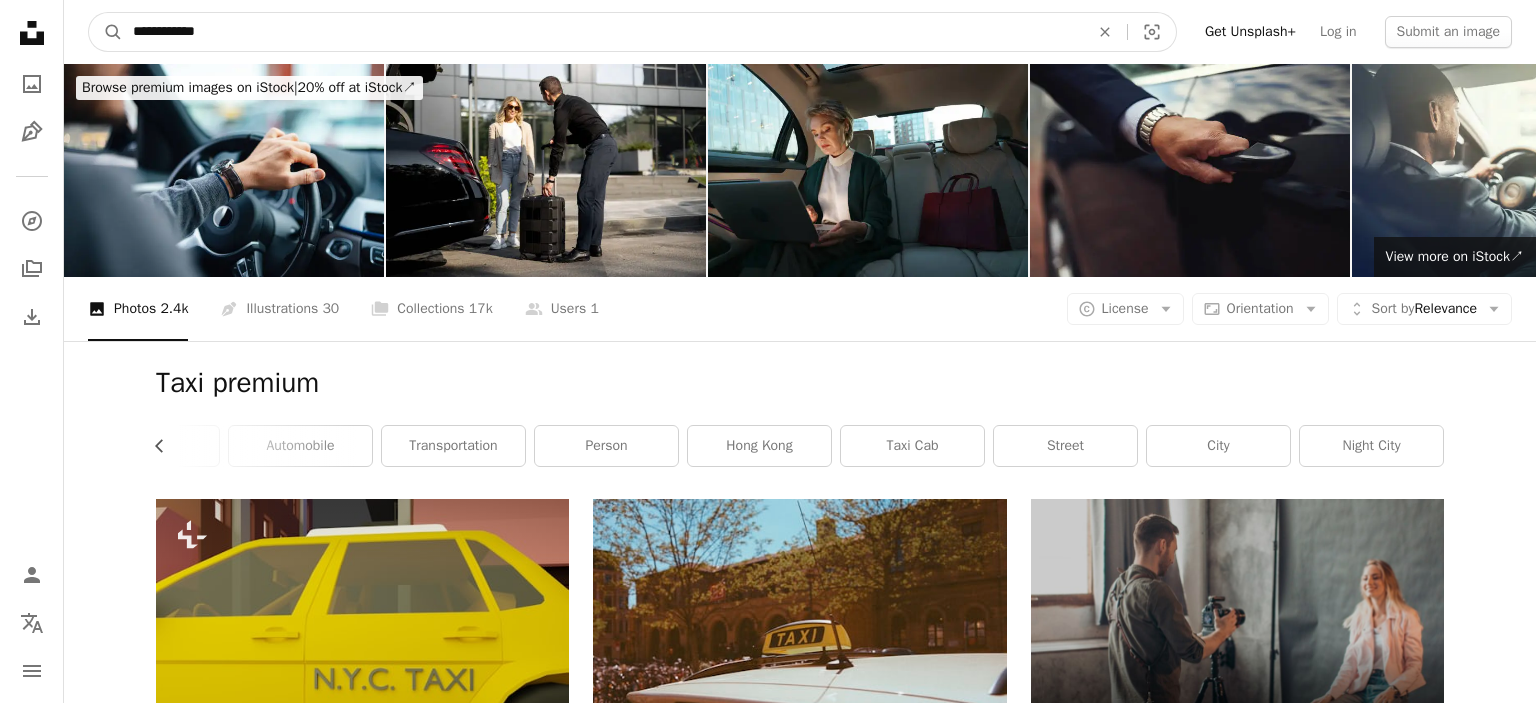 click on "**********" at bounding box center [603, 32] 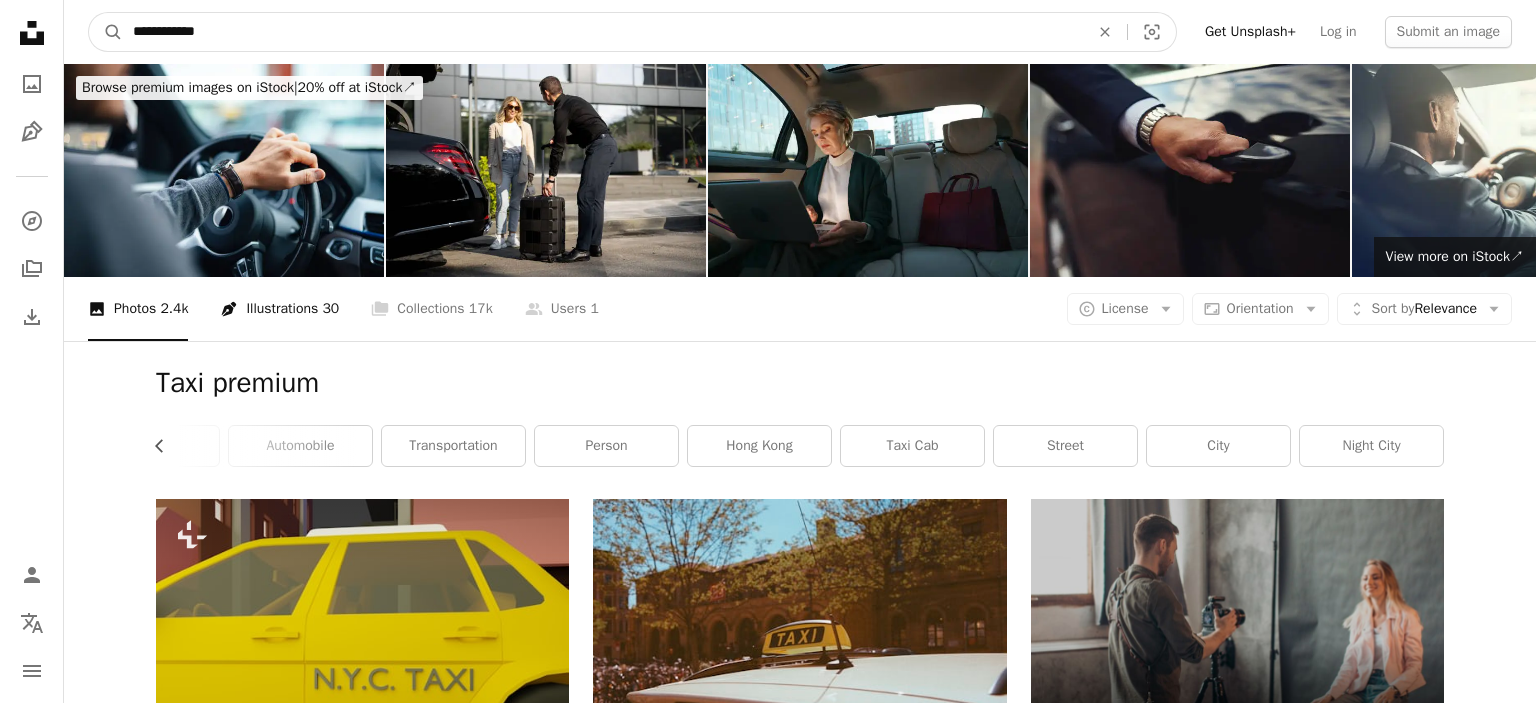 type on "**********" 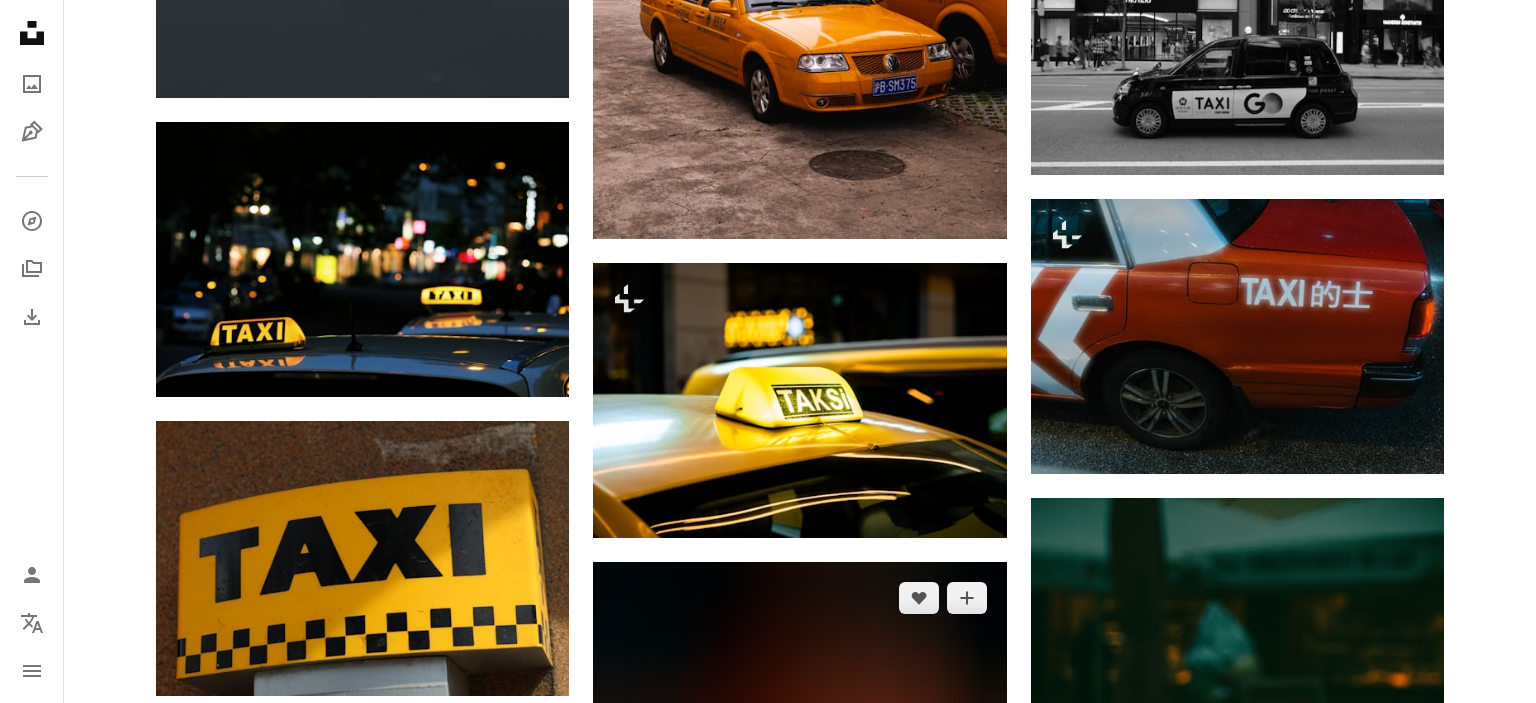scroll, scrollTop: 2464, scrollLeft: 0, axis: vertical 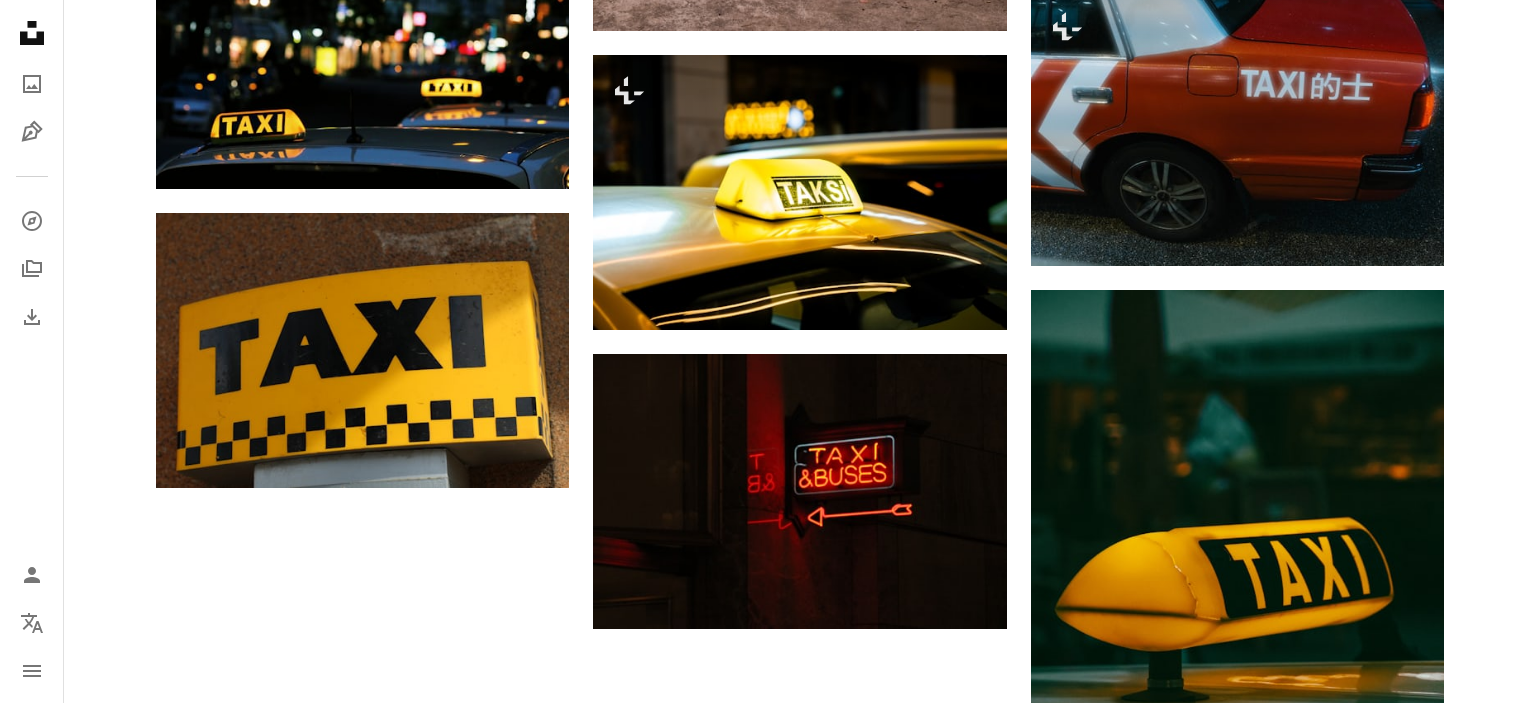 click on "Load more" at bounding box center (800, 1290) 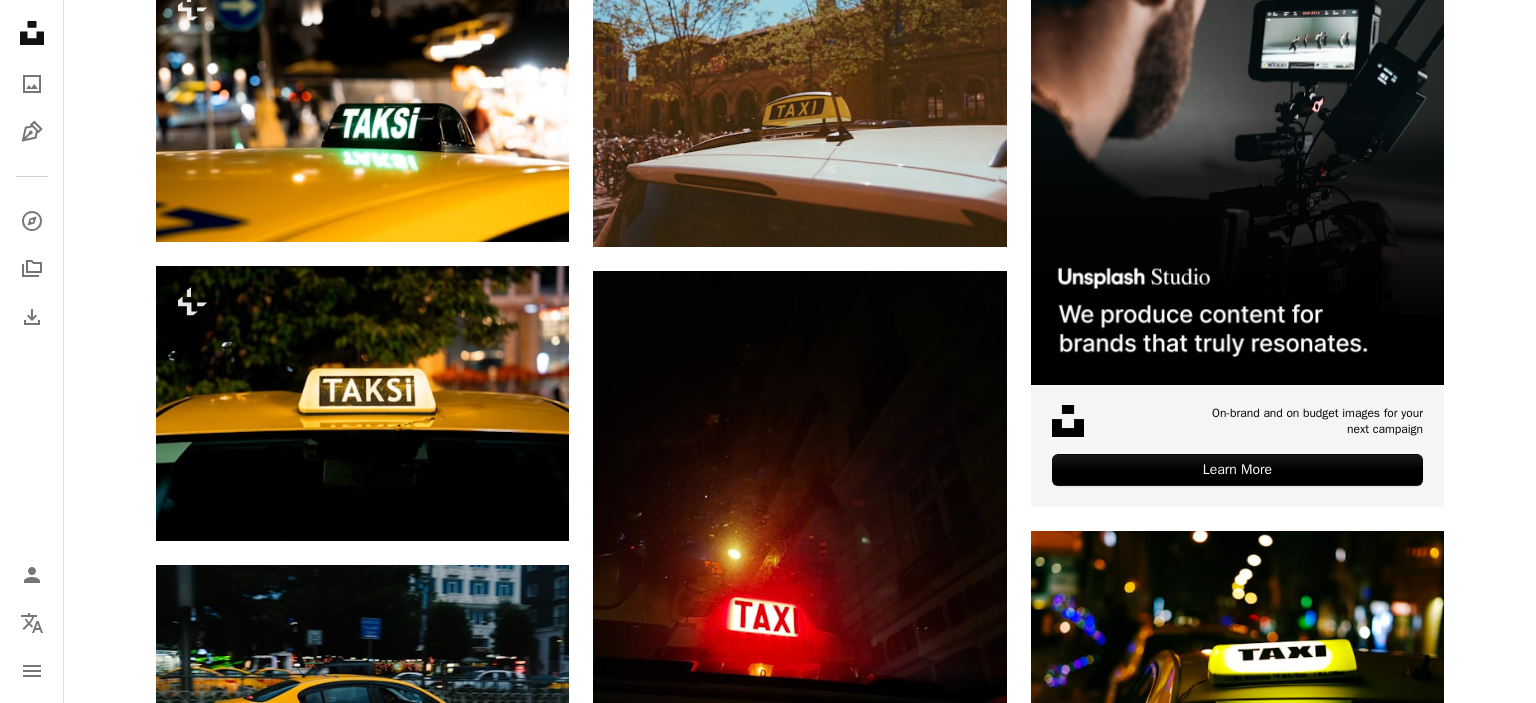 scroll, scrollTop: 0, scrollLeft: 0, axis: both 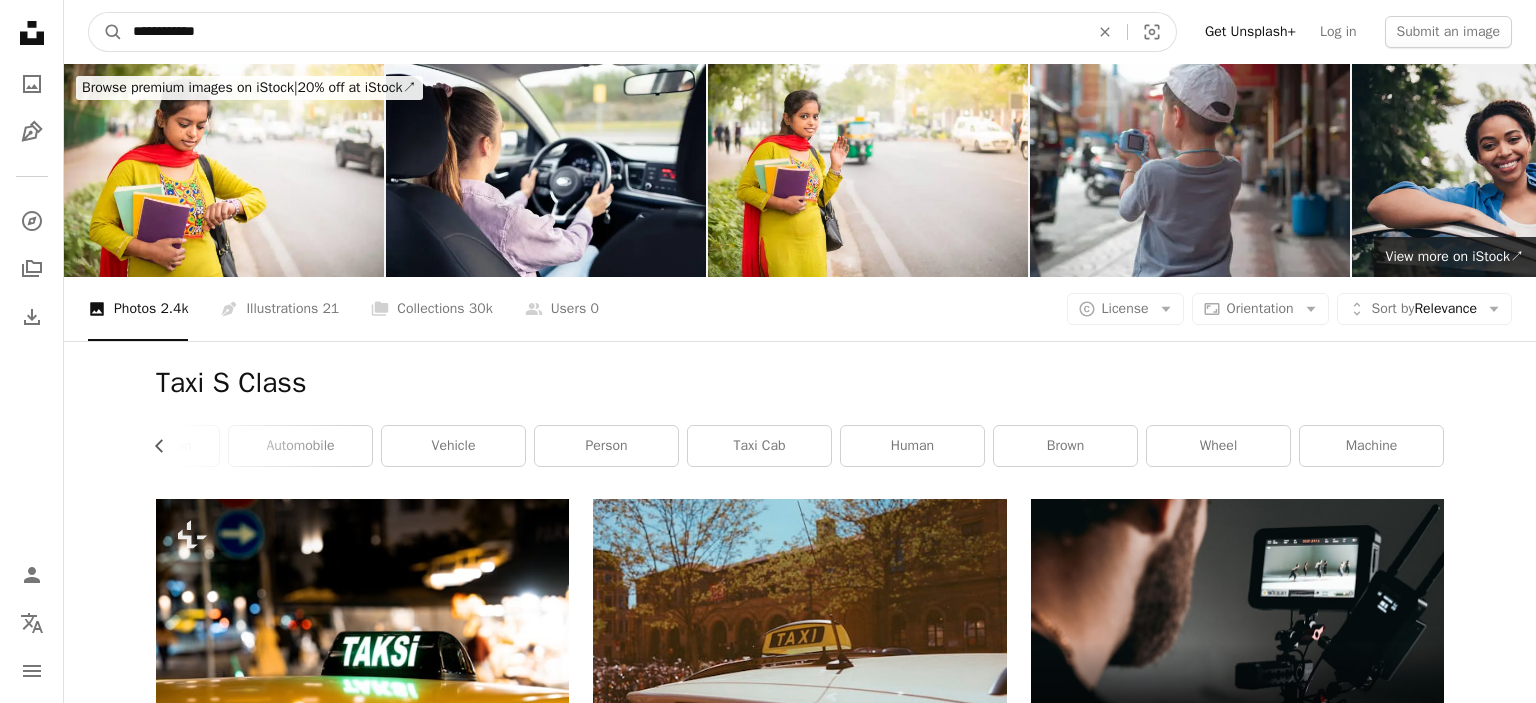 click on "**********" at bounding box center (603, 32) 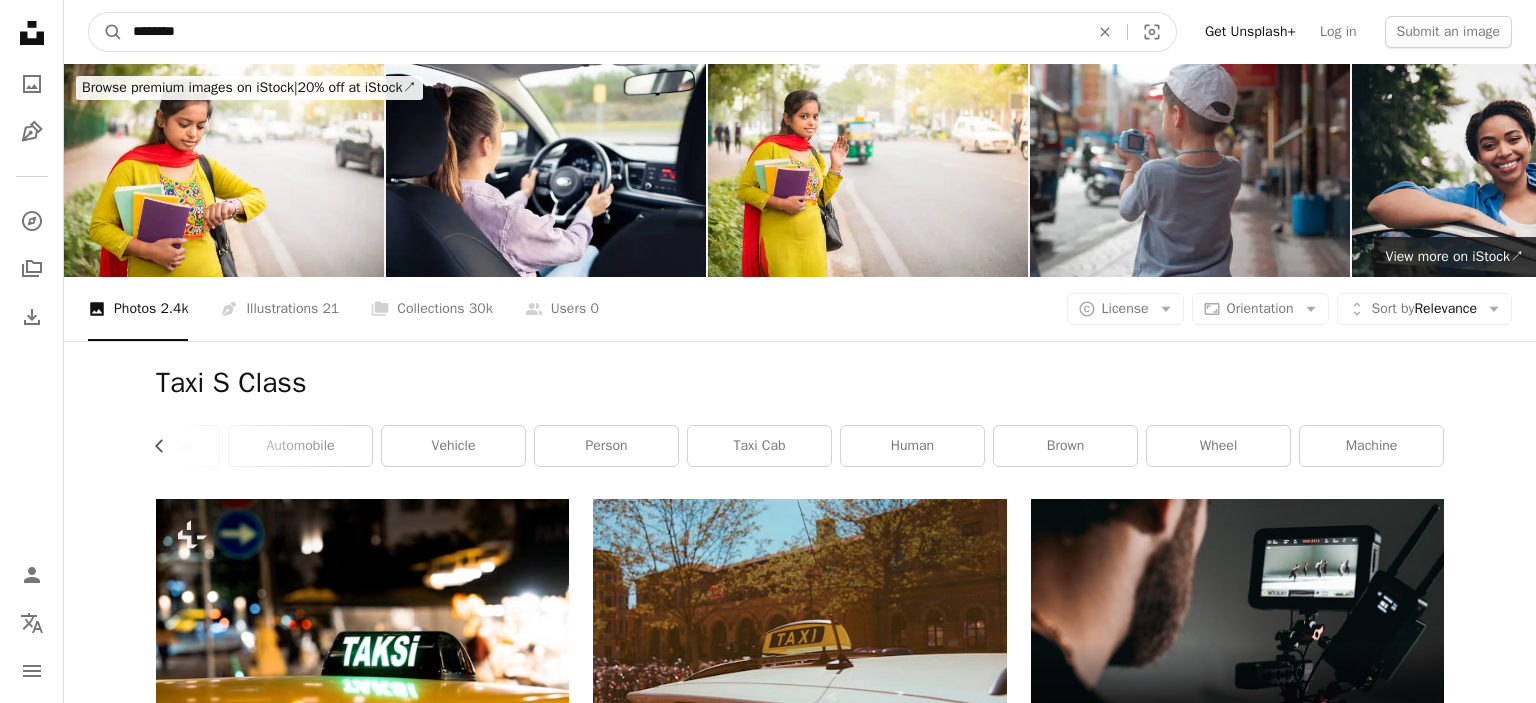 type on "*******" 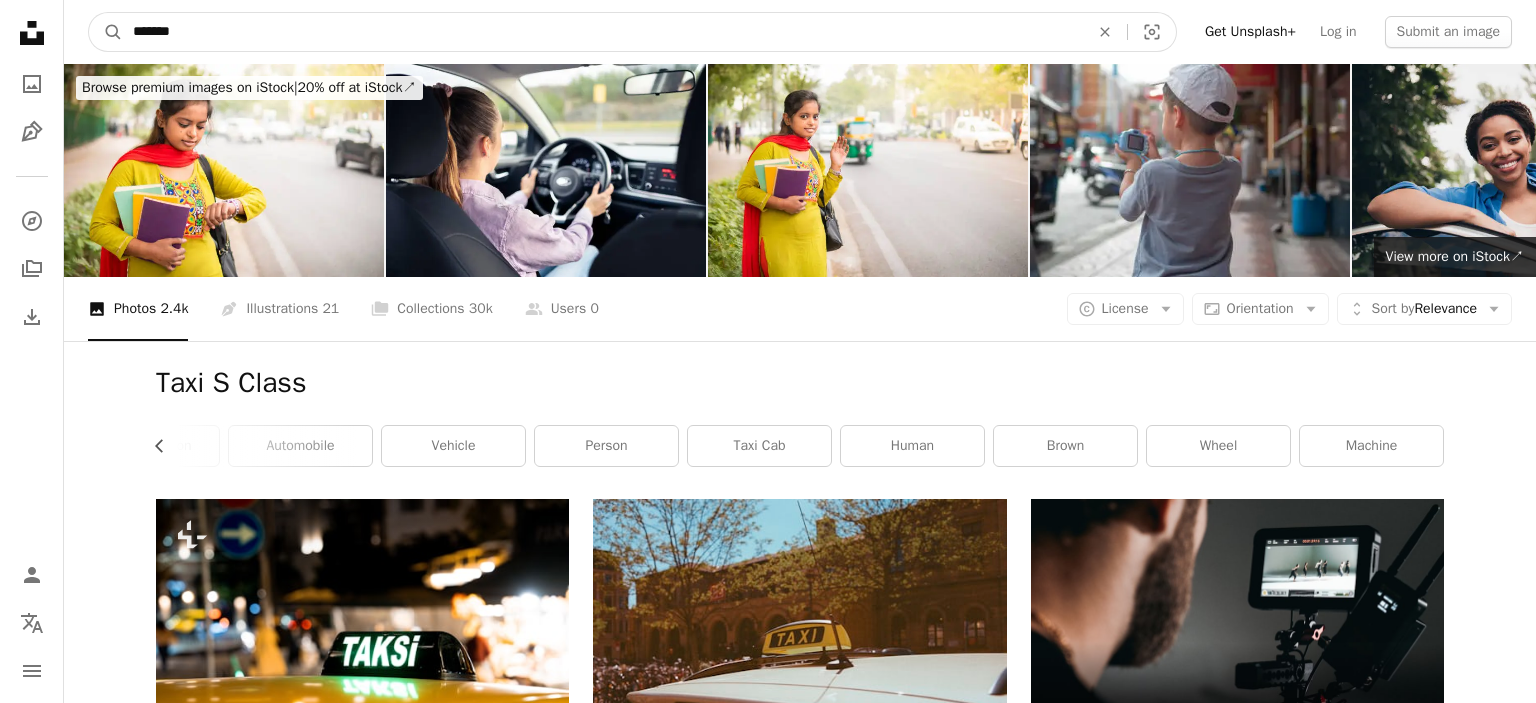 click on "A magnifying glass" at bounding box center [106, 32] 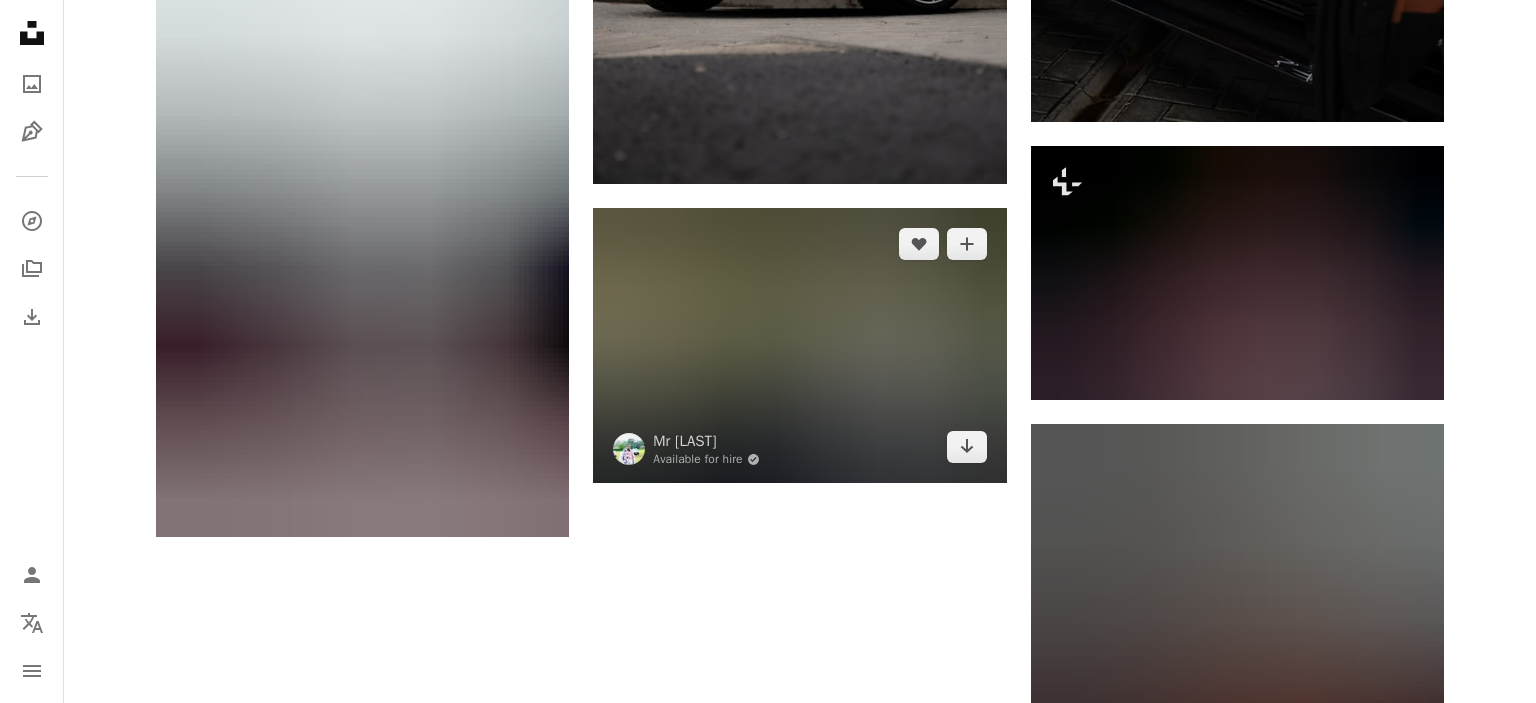 scroll, scrollTop: 3296, scrollLeft: 0, axis: vertical 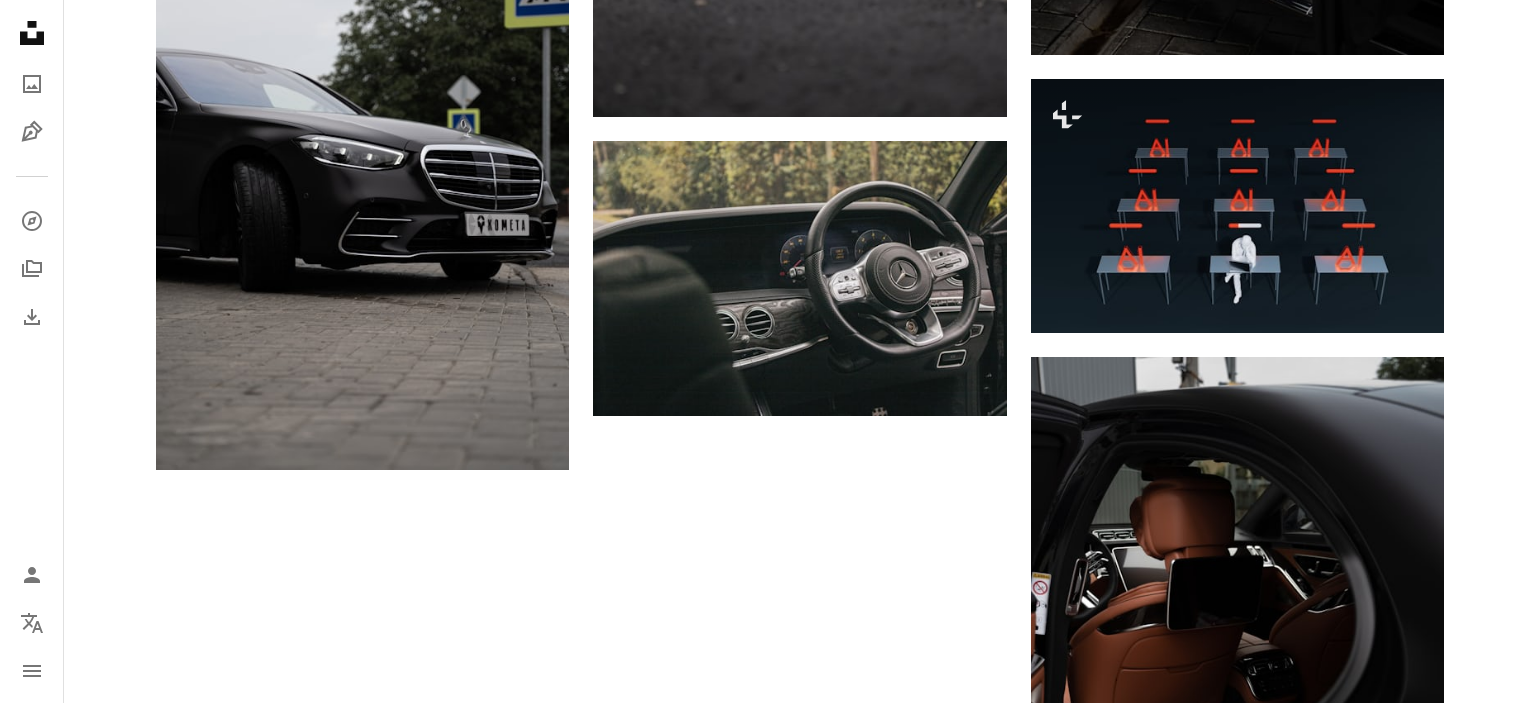 click on "Load more" at bounding box center [800, 1057] 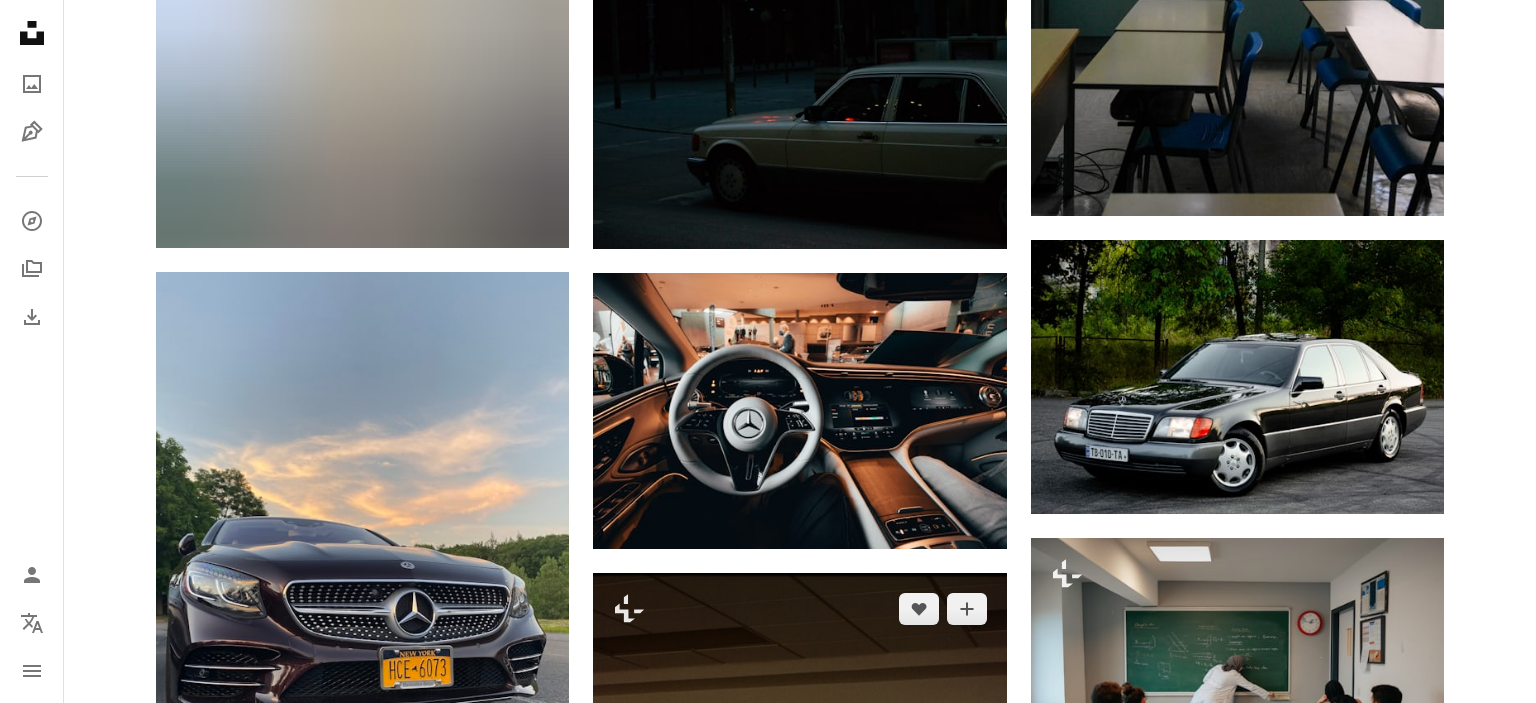 scroll, scrollTop: 7520, scrollLeft: 0, axis: vertical 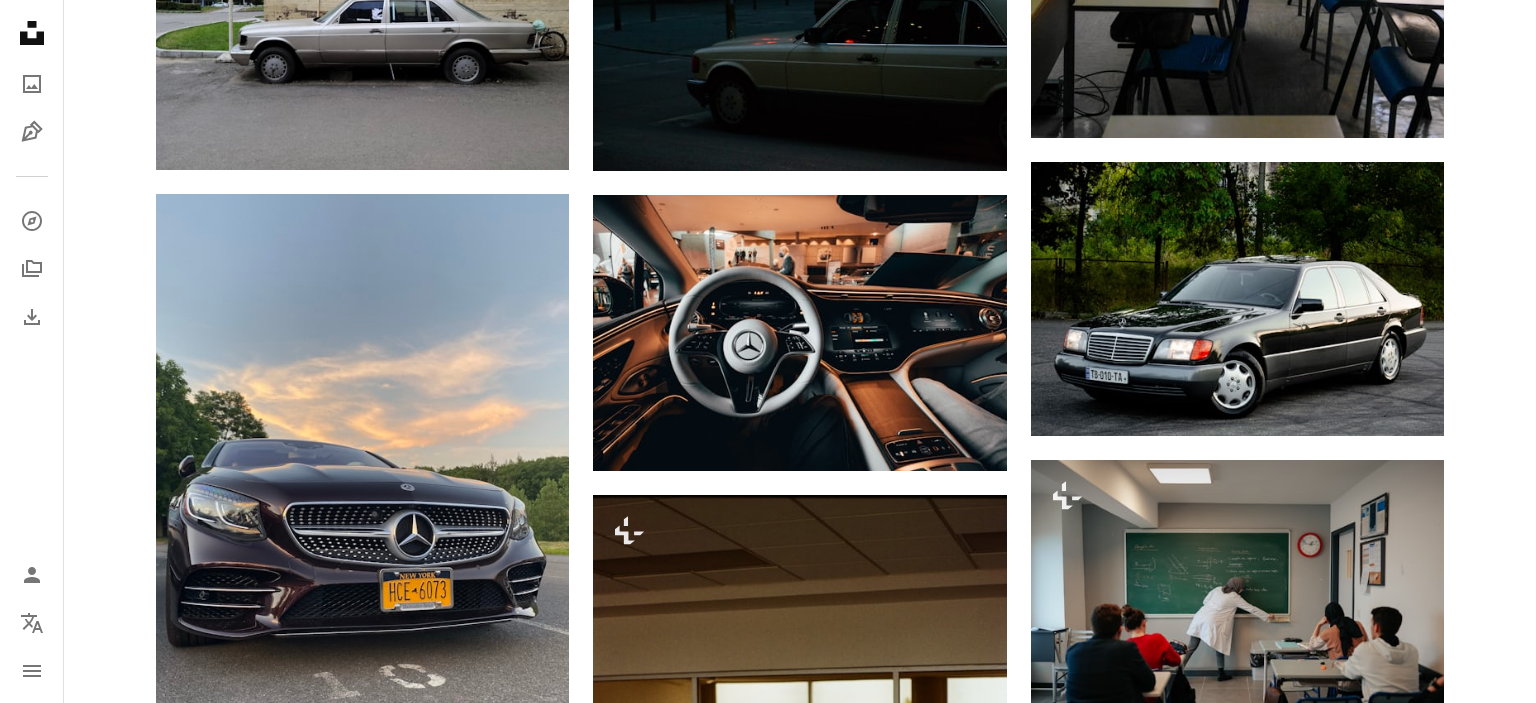 click at bounding box center [1237, 1629] 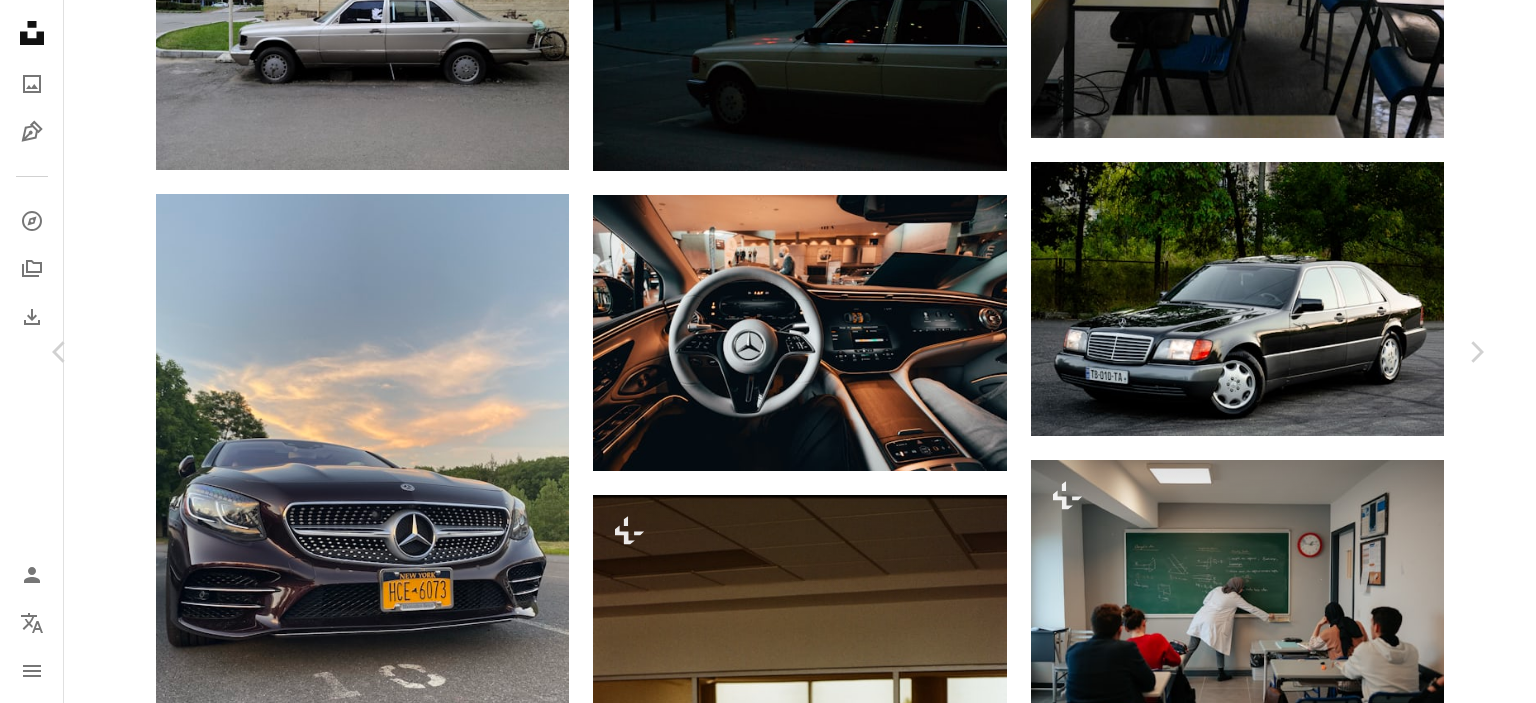 click on "Chevron down" 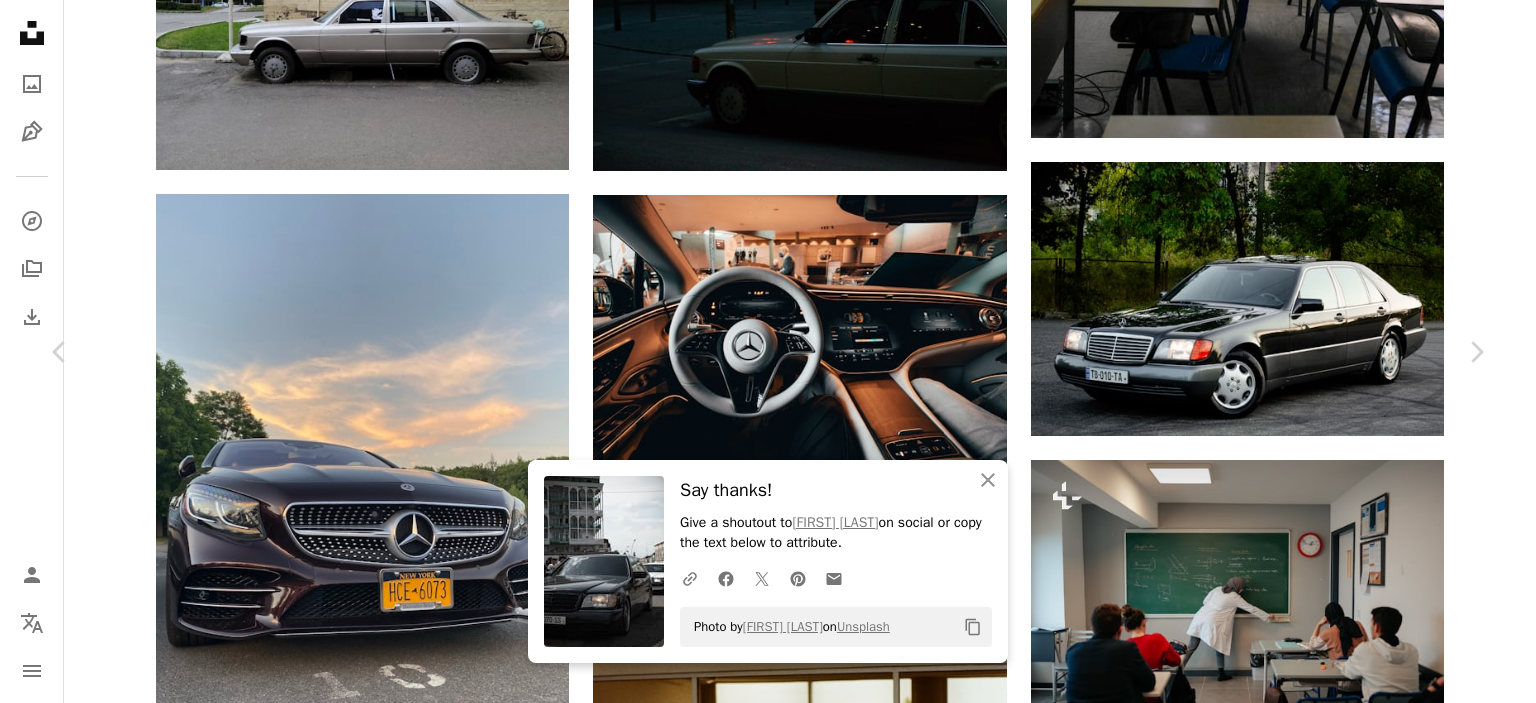 click on "An X shape" at bounding box center (20, 20) 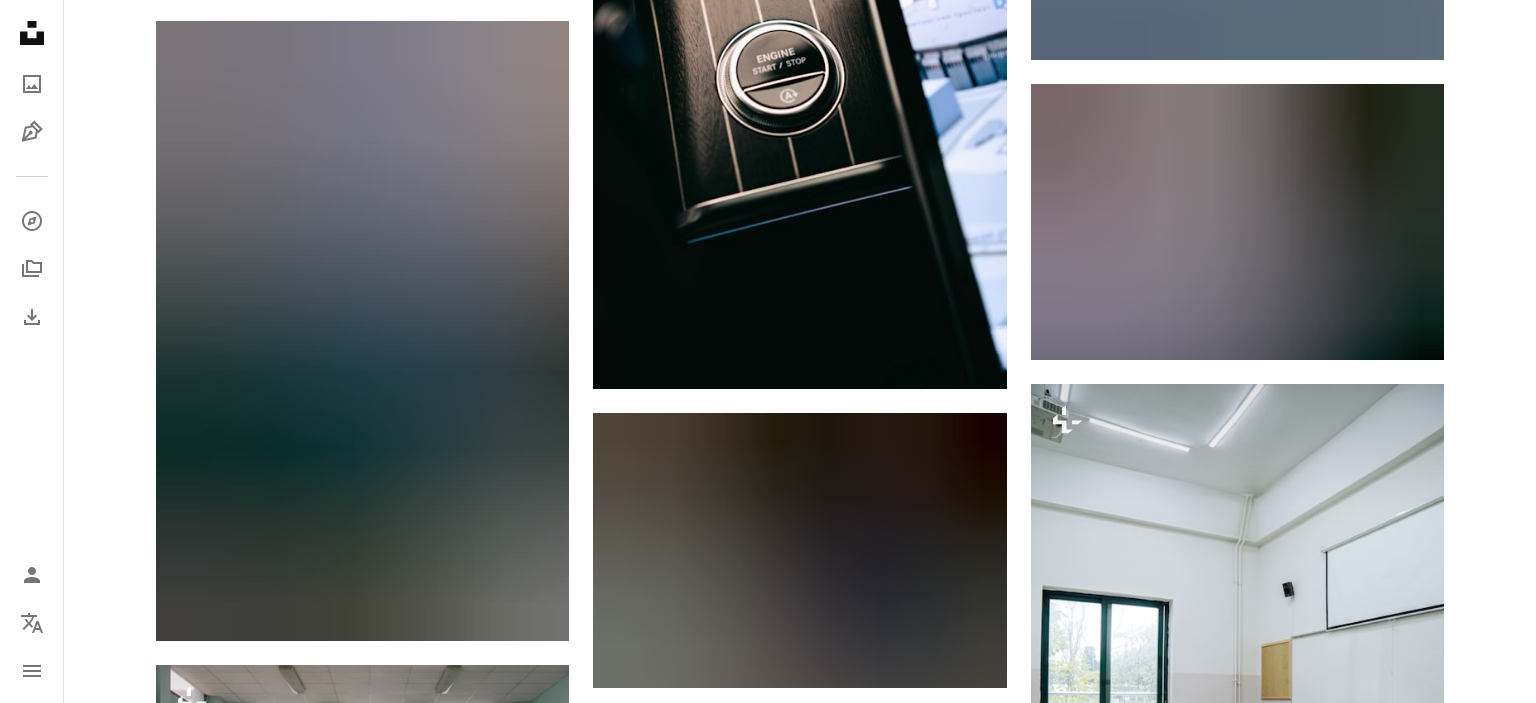 scroll, scrollTop: 9984, scrollLeft: 0, axis: vertical 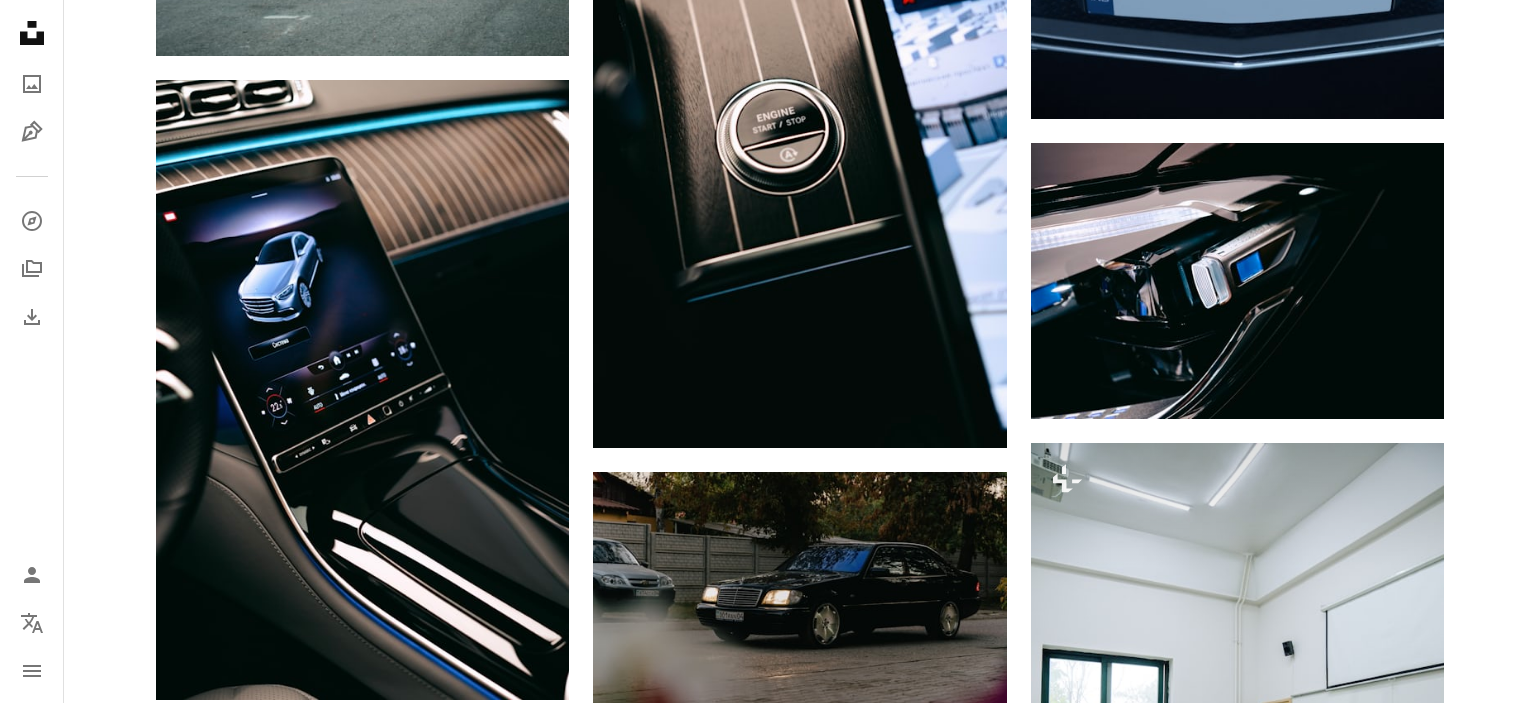 click at bounding box center [1237, 1524] 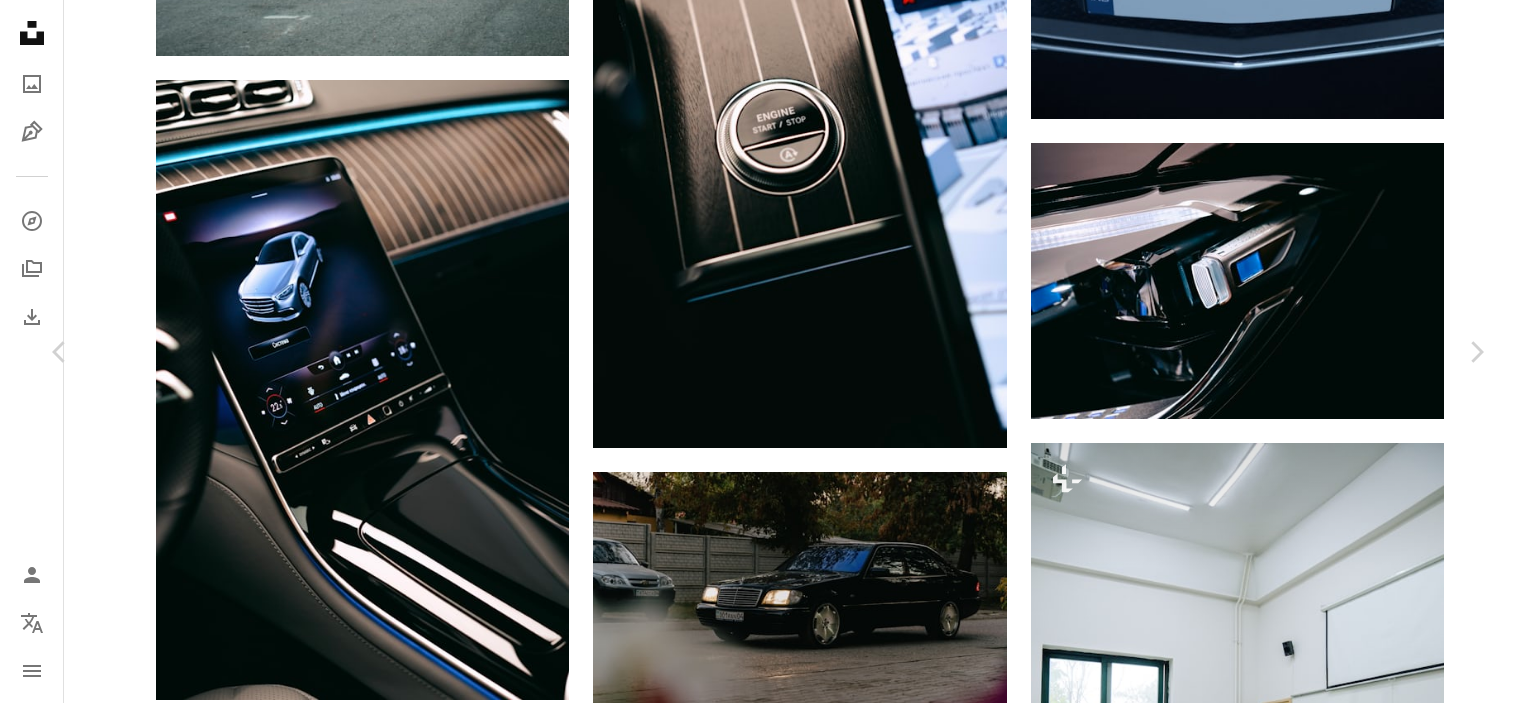 click on "Chevron down" 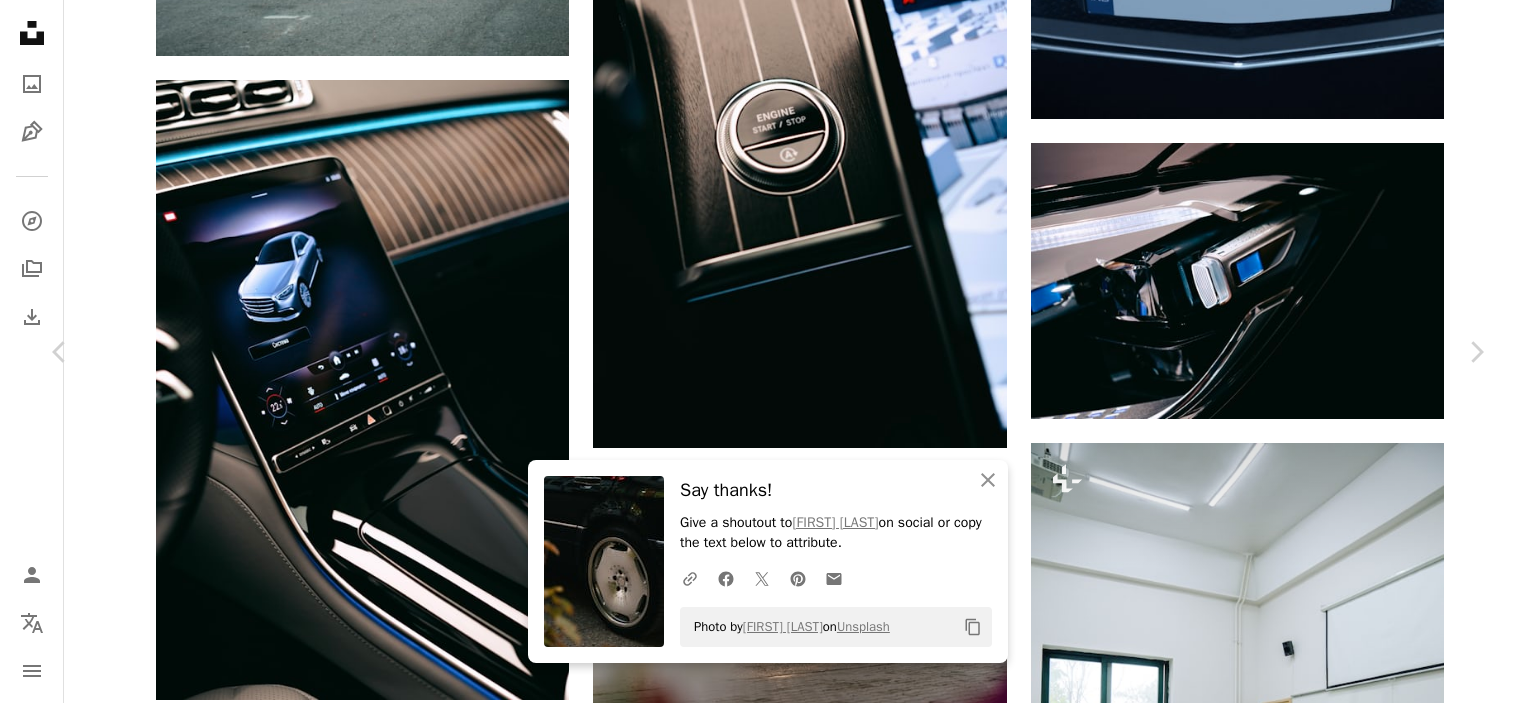 click on "An X shape" at bounding box center (20, 20) 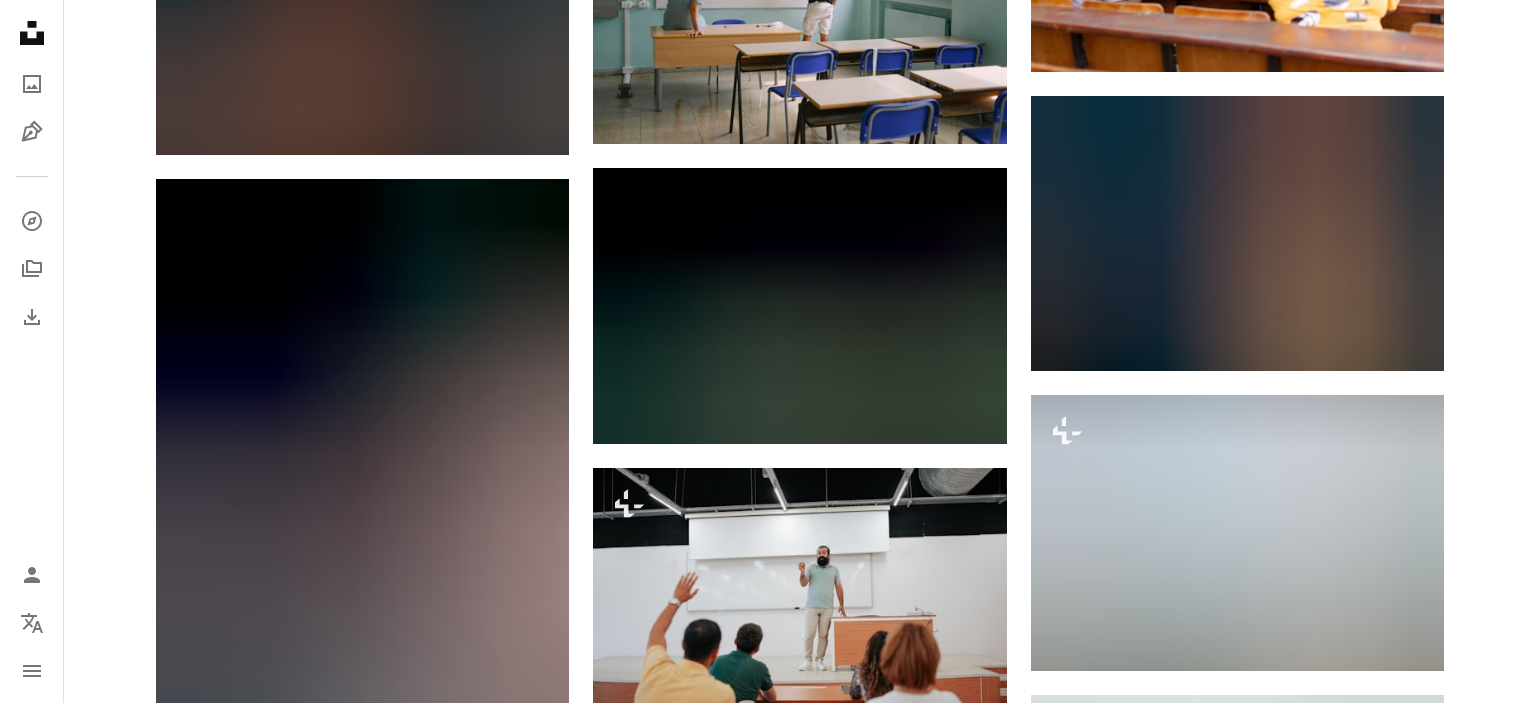 scroll, scrollTop: 14032, scrollLeft: 0, axis: vertical 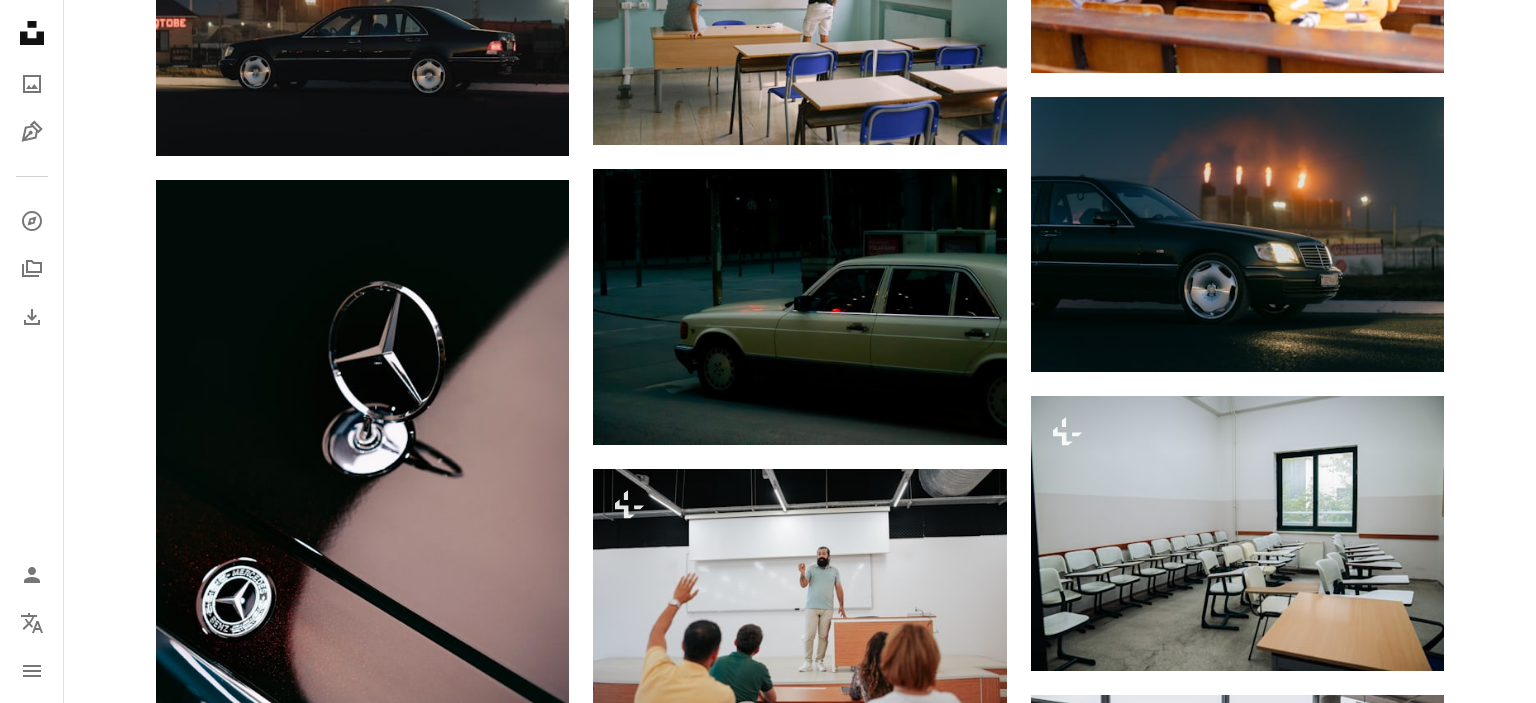 click at bounding box center (362, 962) 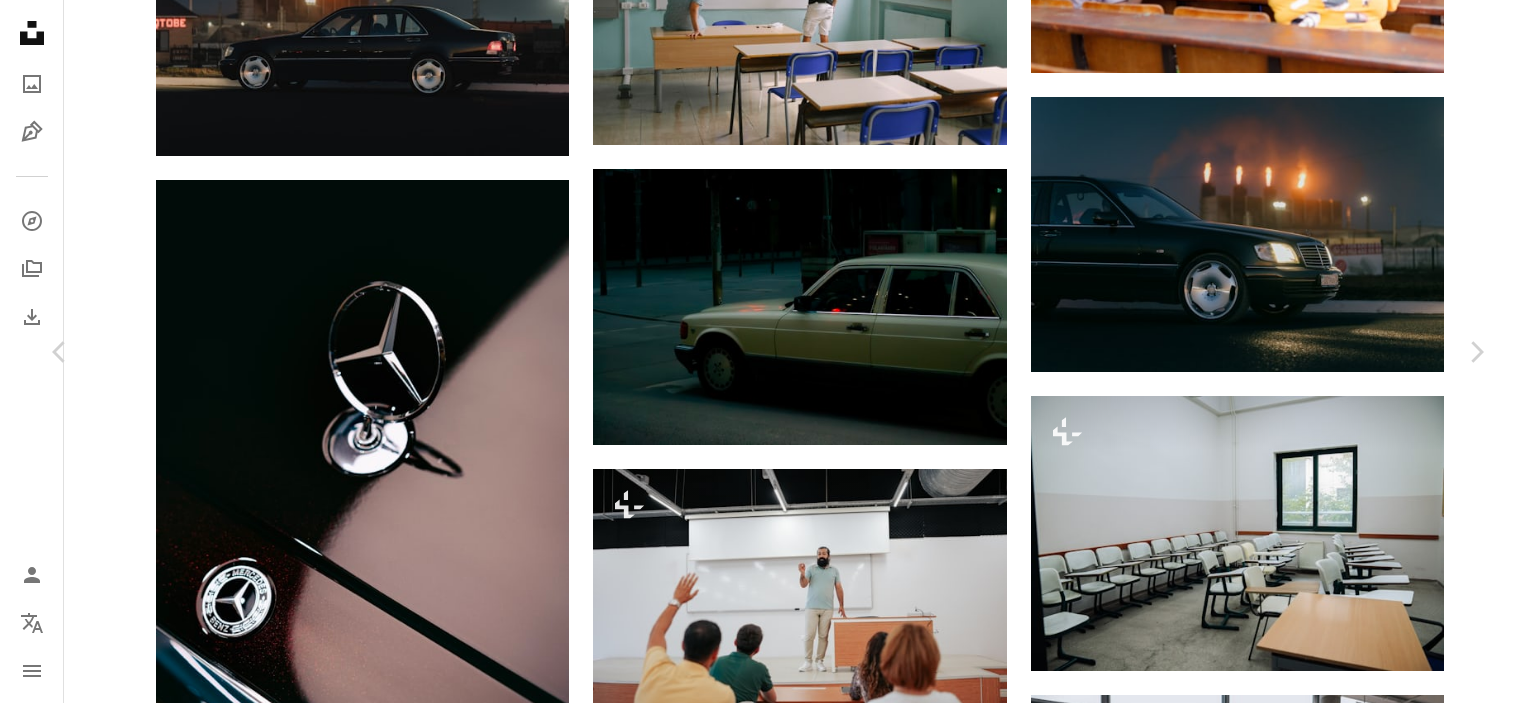 click on "An X shape" at bounding box center [20, 20] 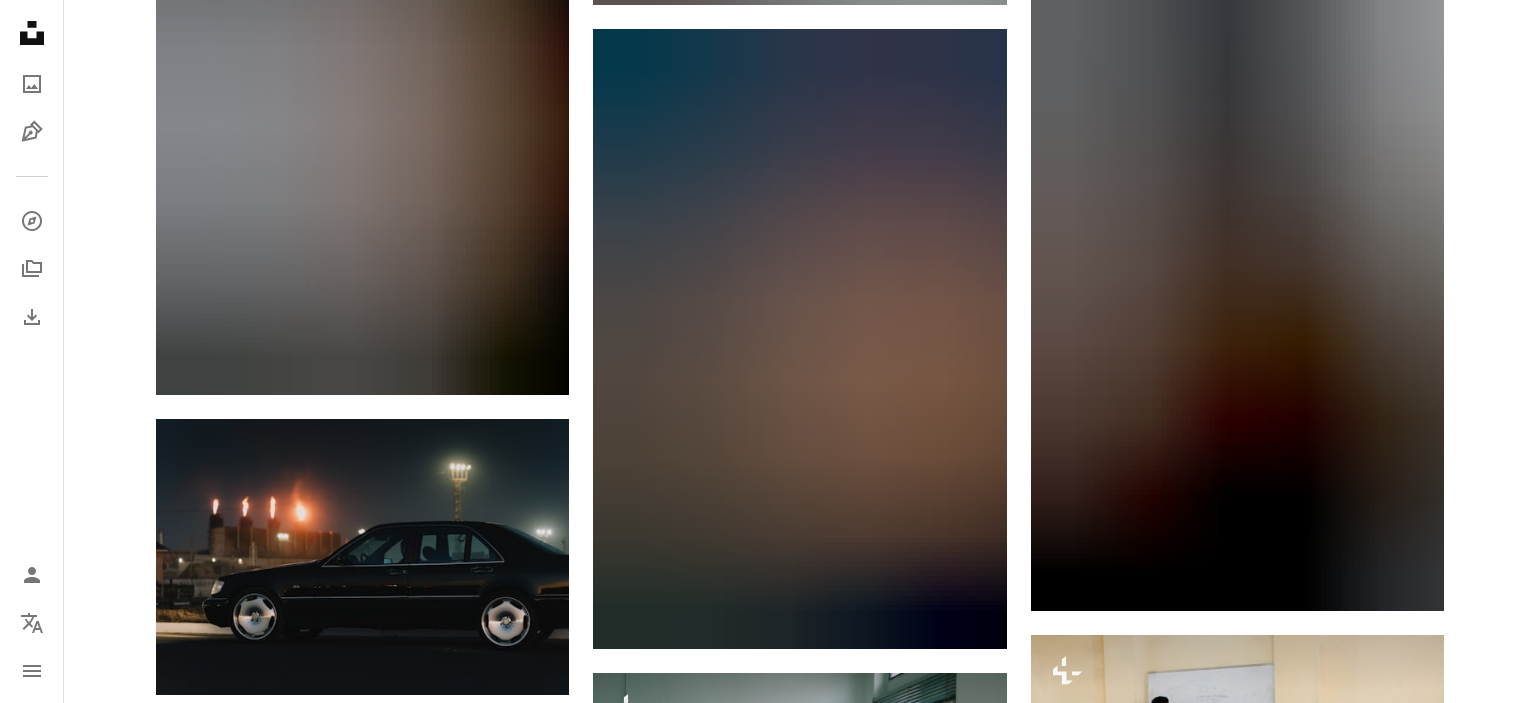 scroll, scrollTop: 12976, scrollLeft: 0, axis: vertical 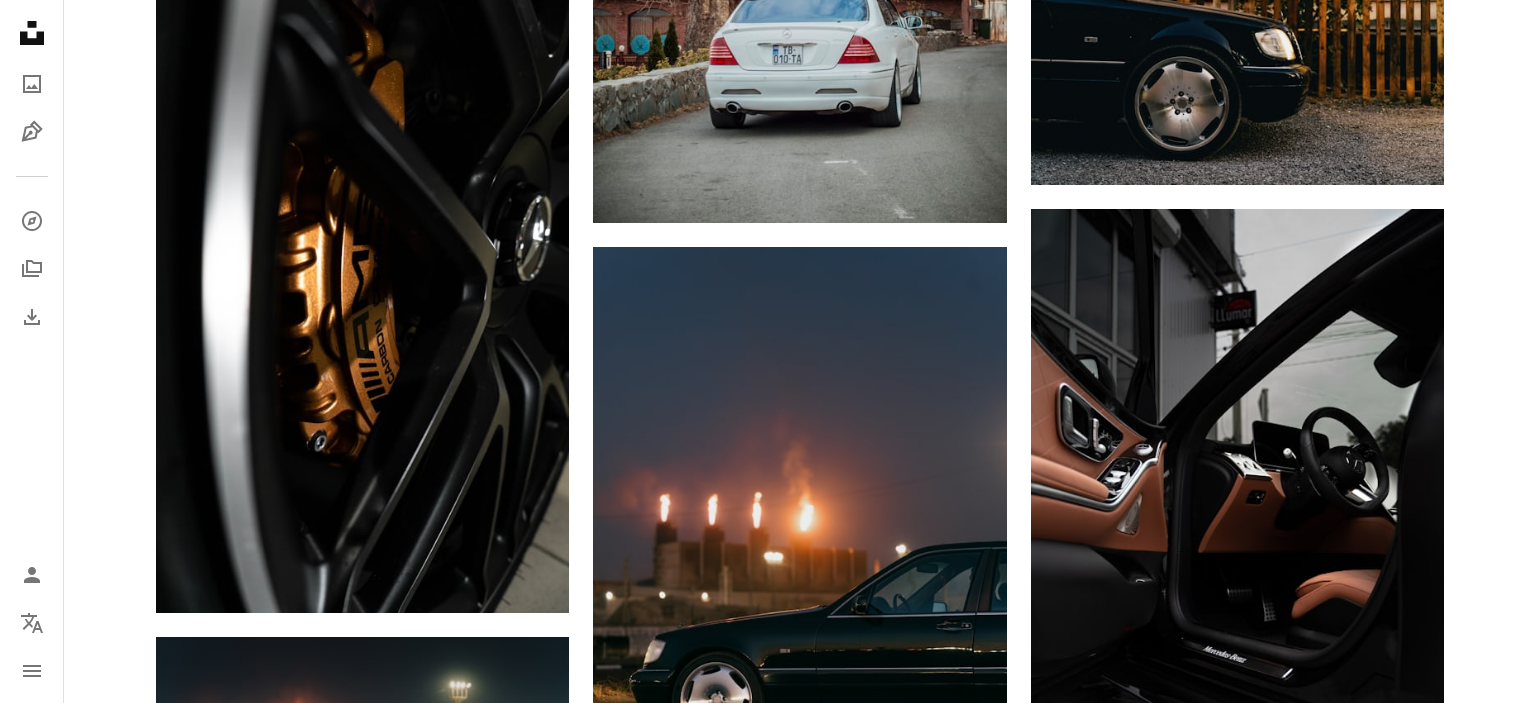click at bounding box center (362, 1074) 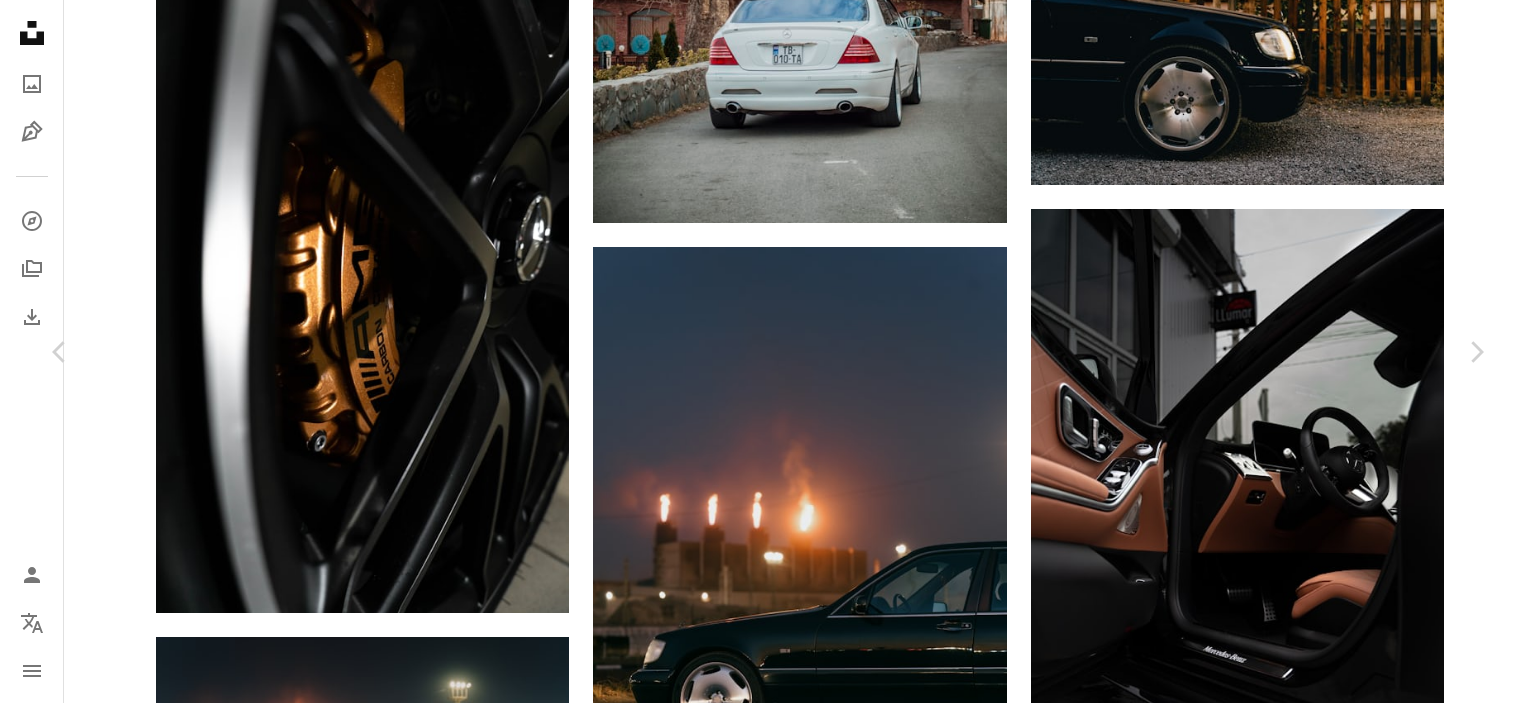 click on "An X shape" at bounding box center [20, 20] 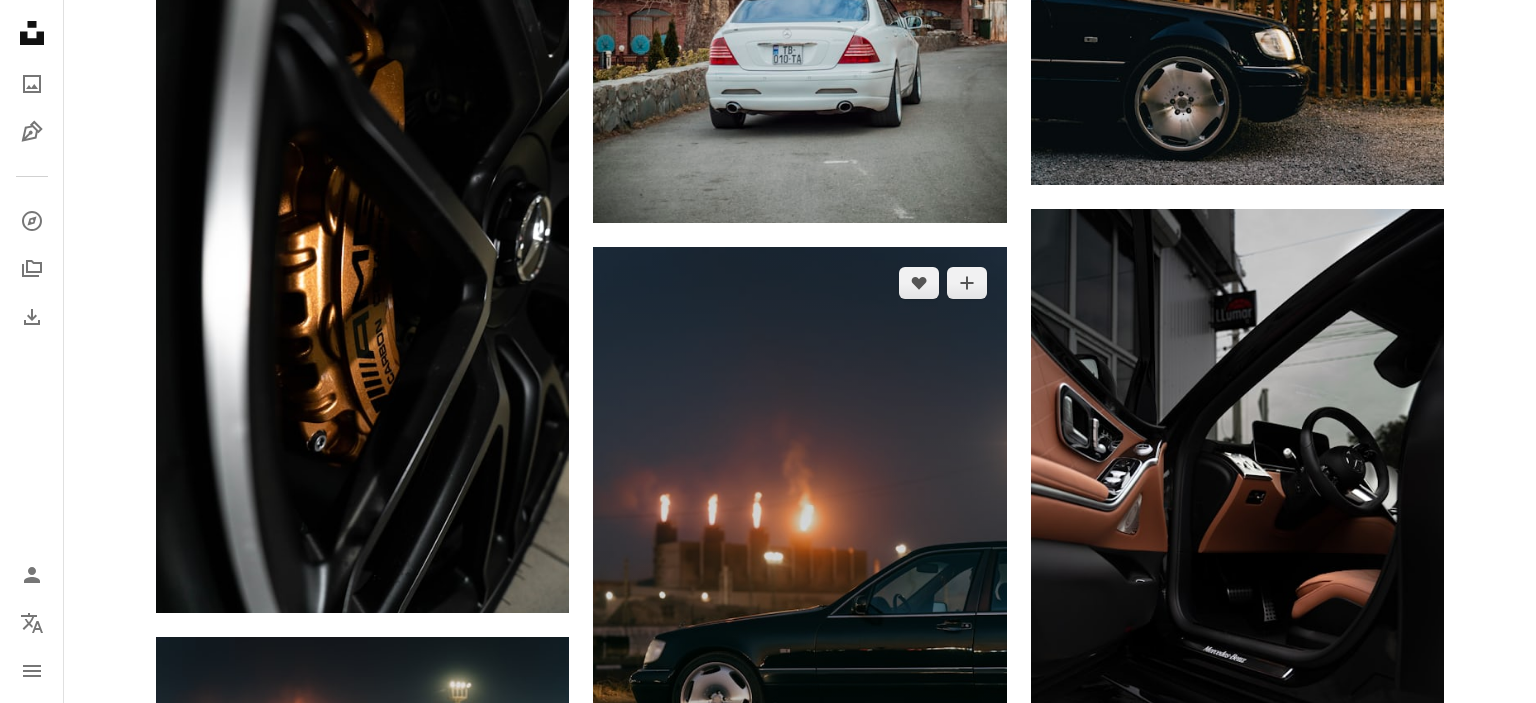 click at bounding box center (799, 557) 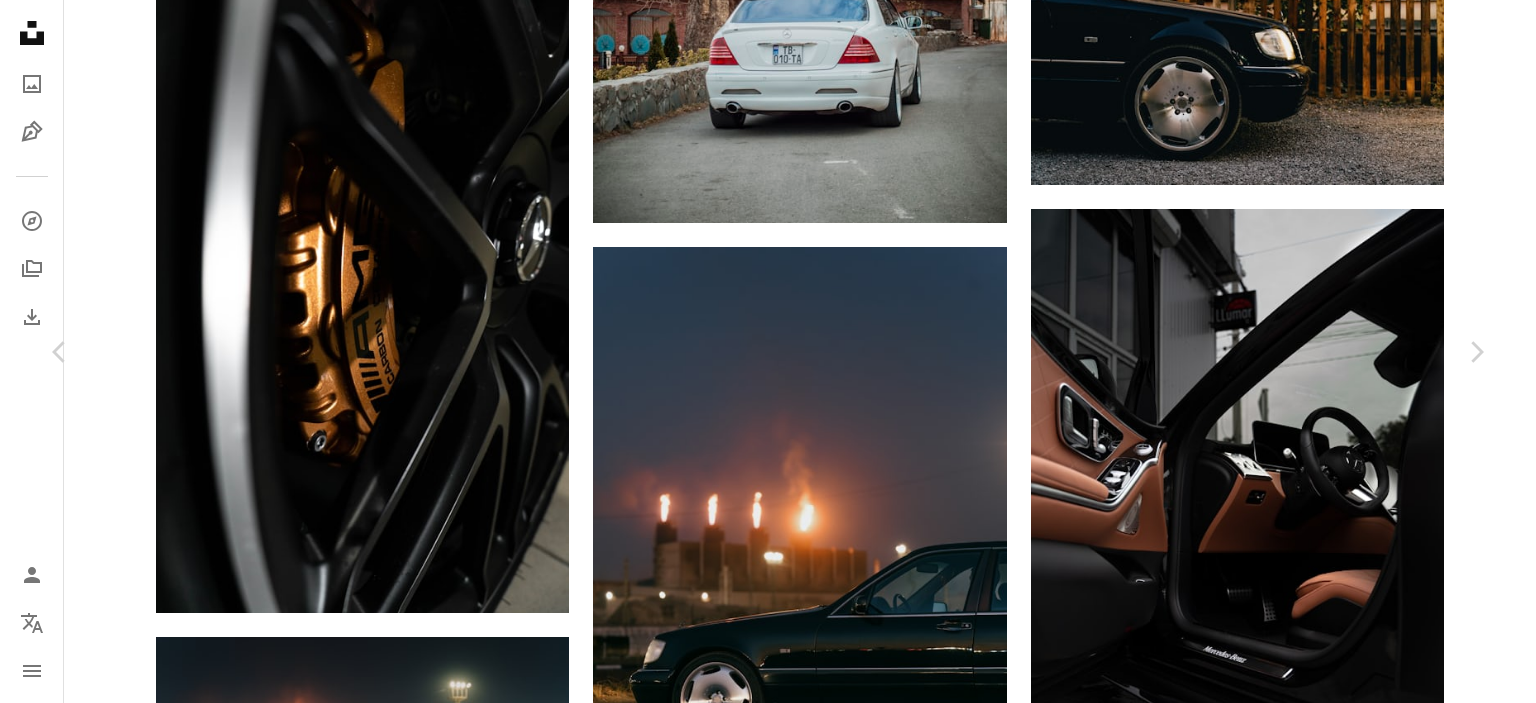 click on "An X shape" at bounding box center (20, 20) 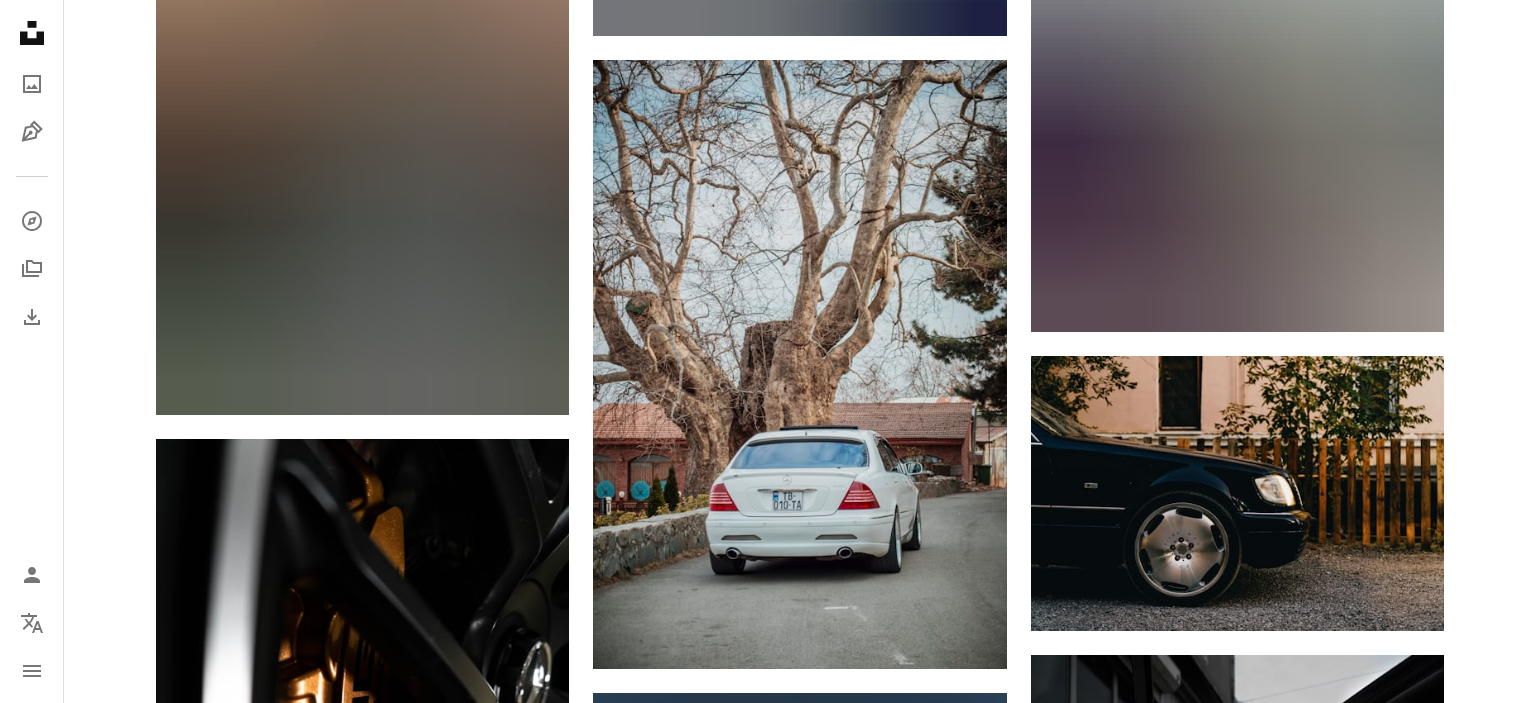 scroll, scrollTop: 12624, scrollLeft: 0, axis: vertical 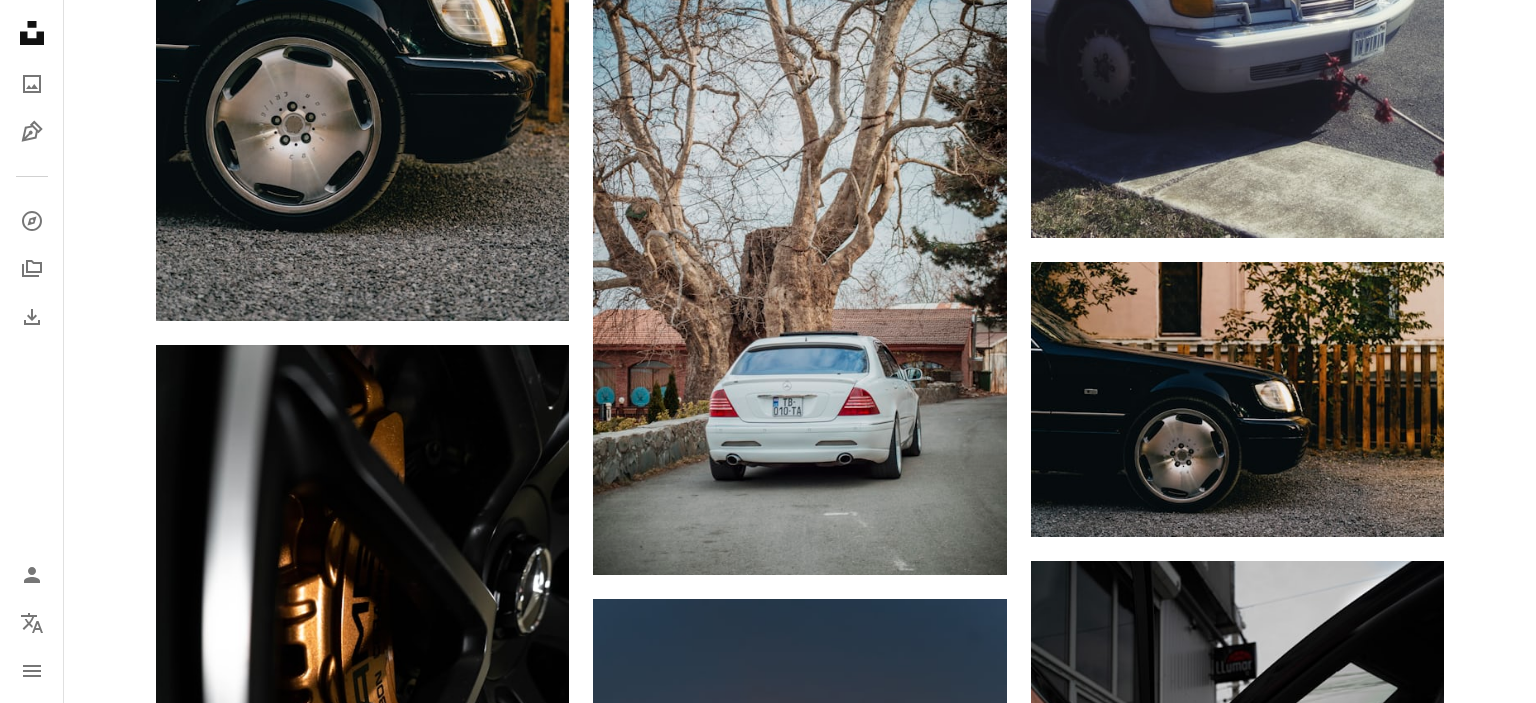 click at bounding box center [362, 1126] 